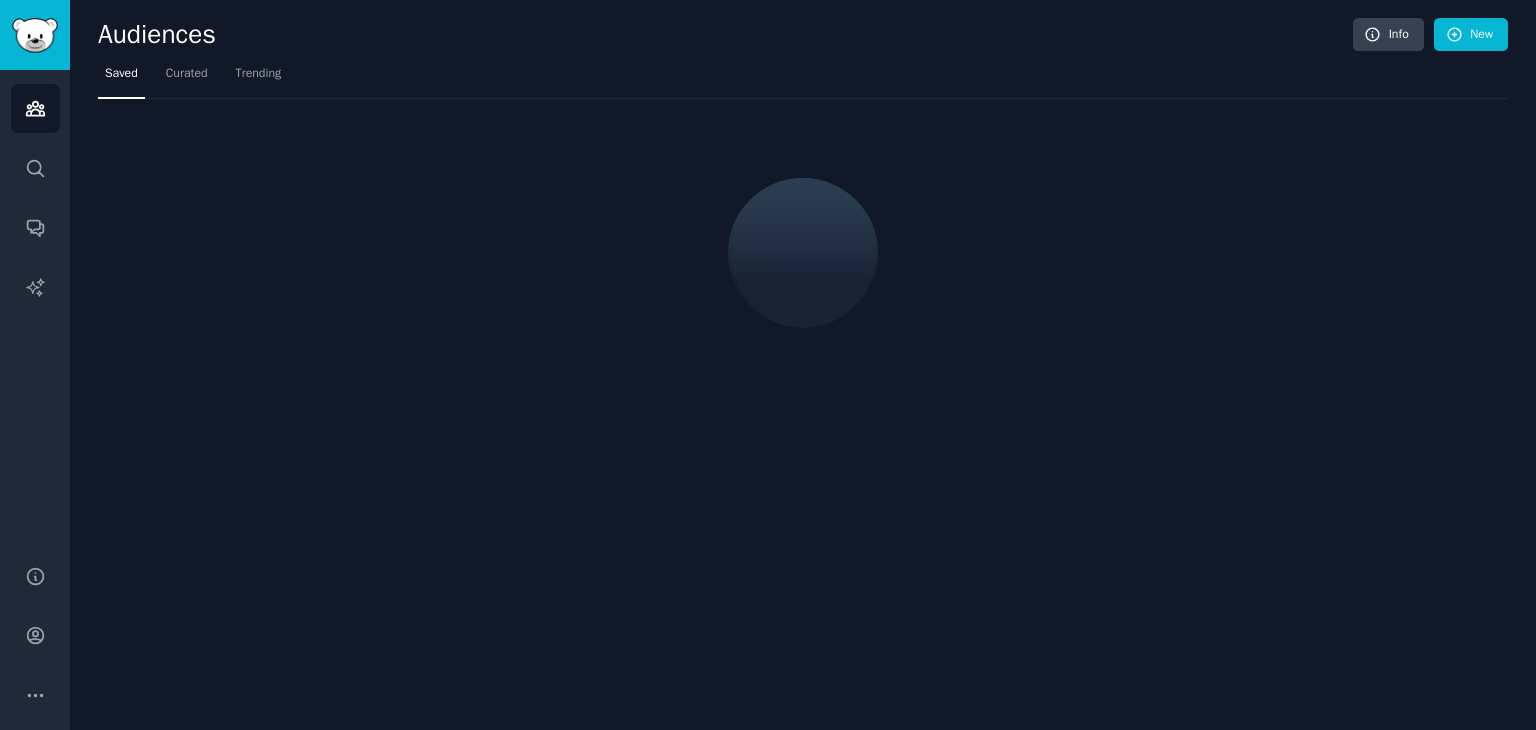 scroll, scrollTop: 0, scrollLeft: 0, axis: both 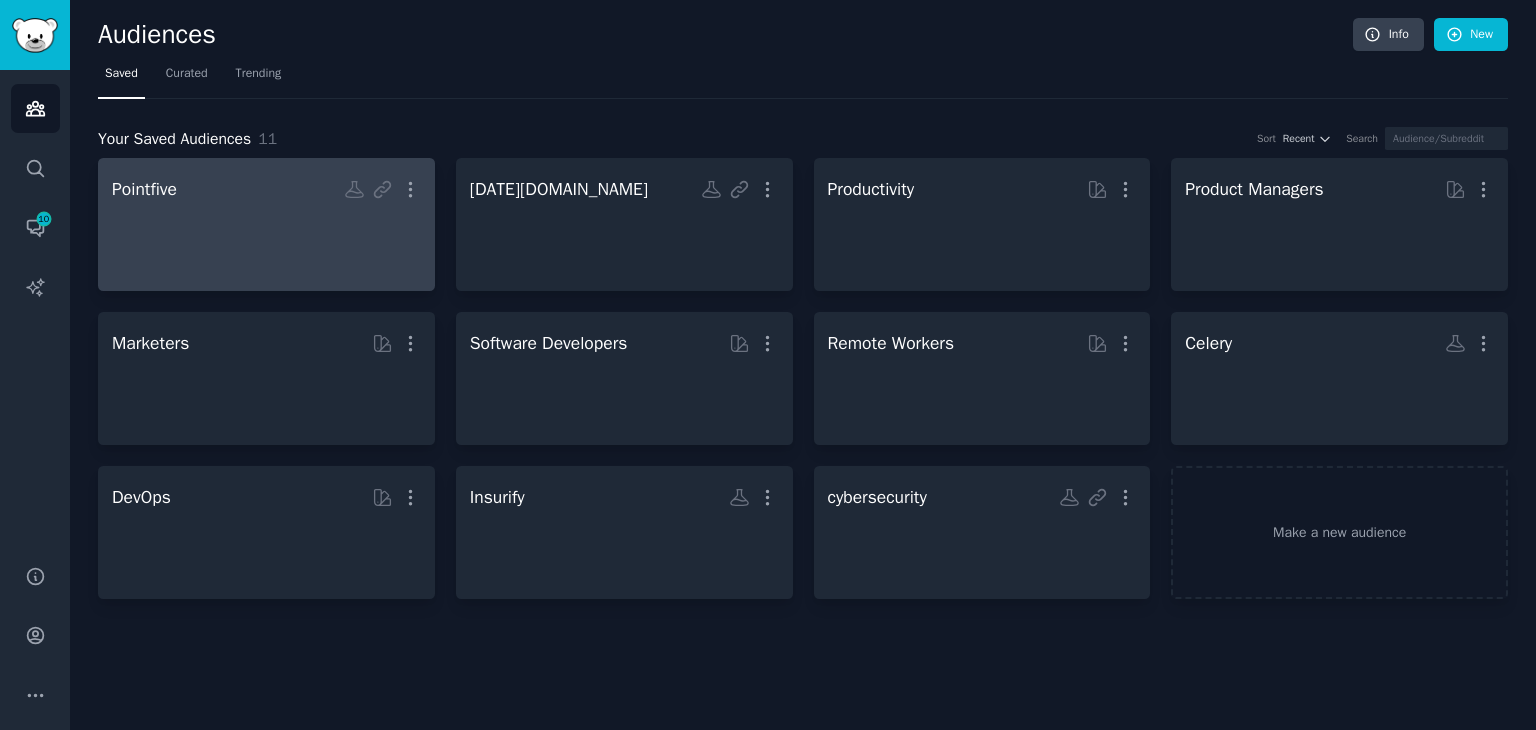 click at bounding box center (266, 242) 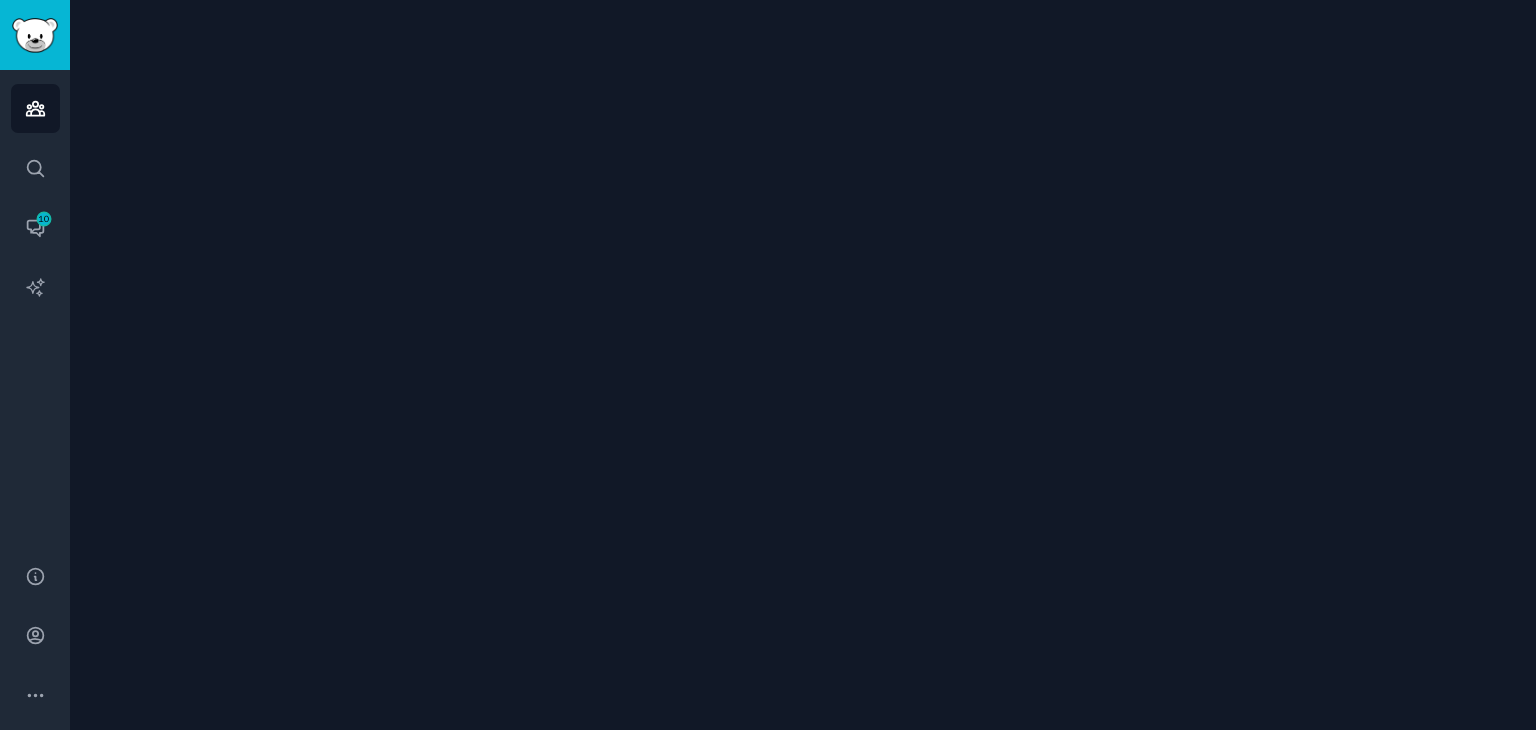click 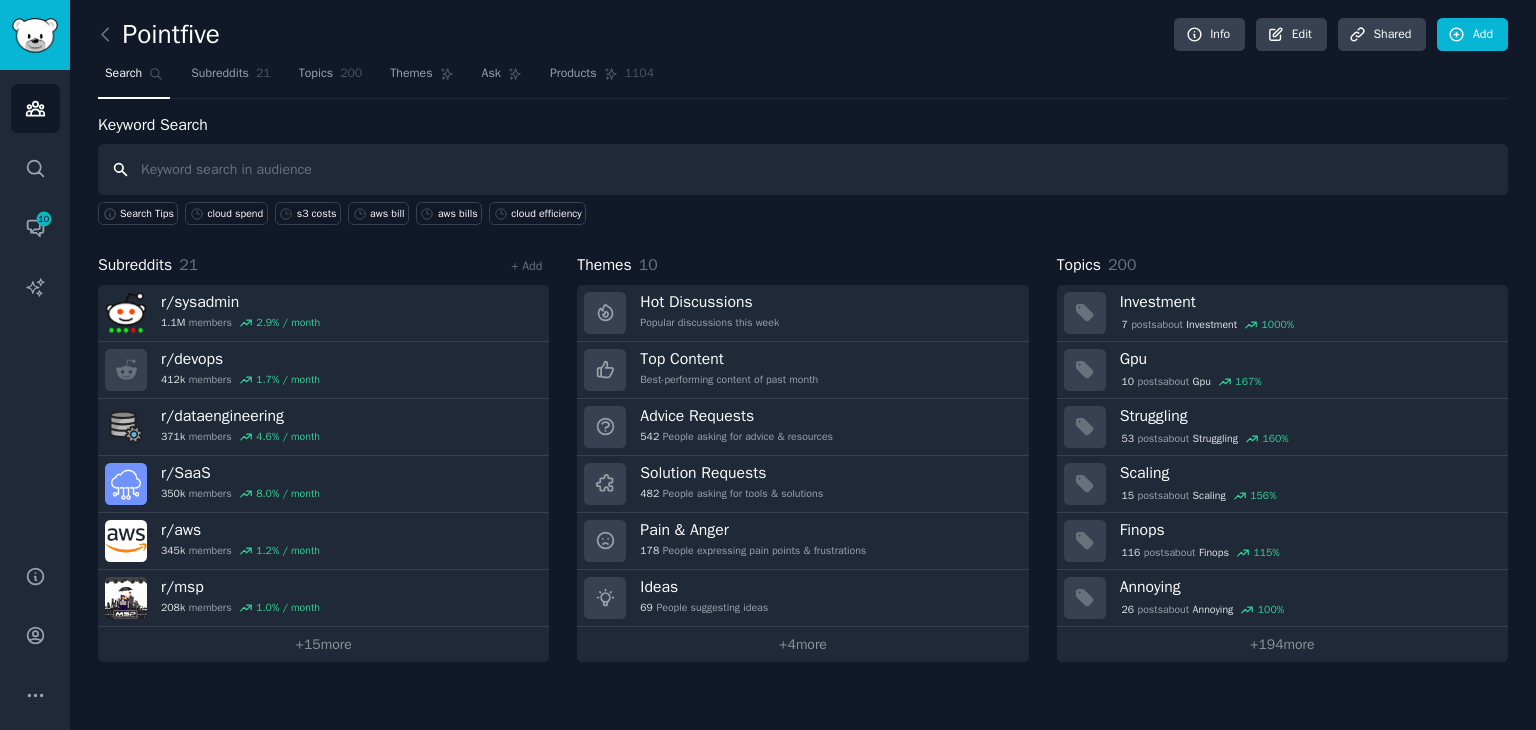 click at bounding box center [803, 169] 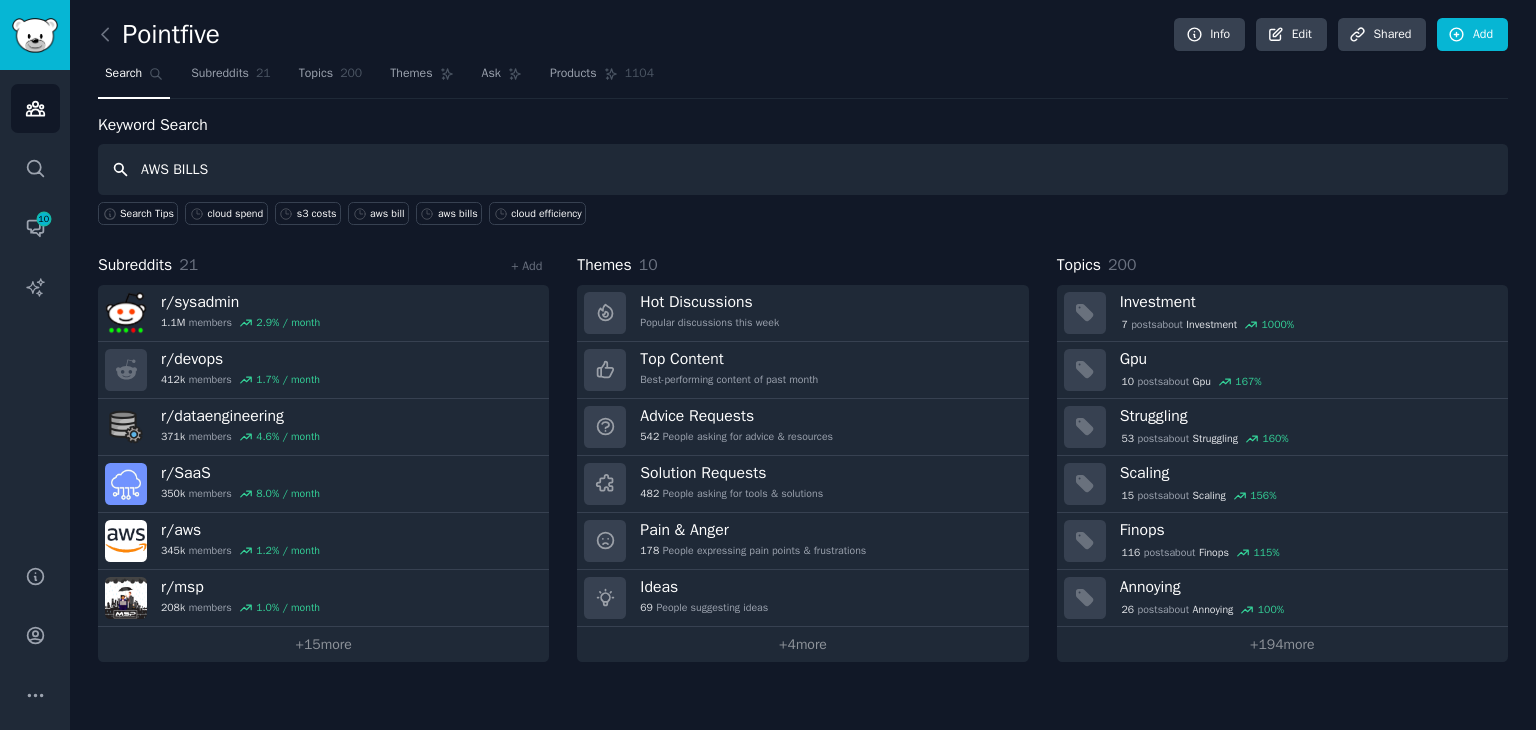 type on "AWS BILLS" 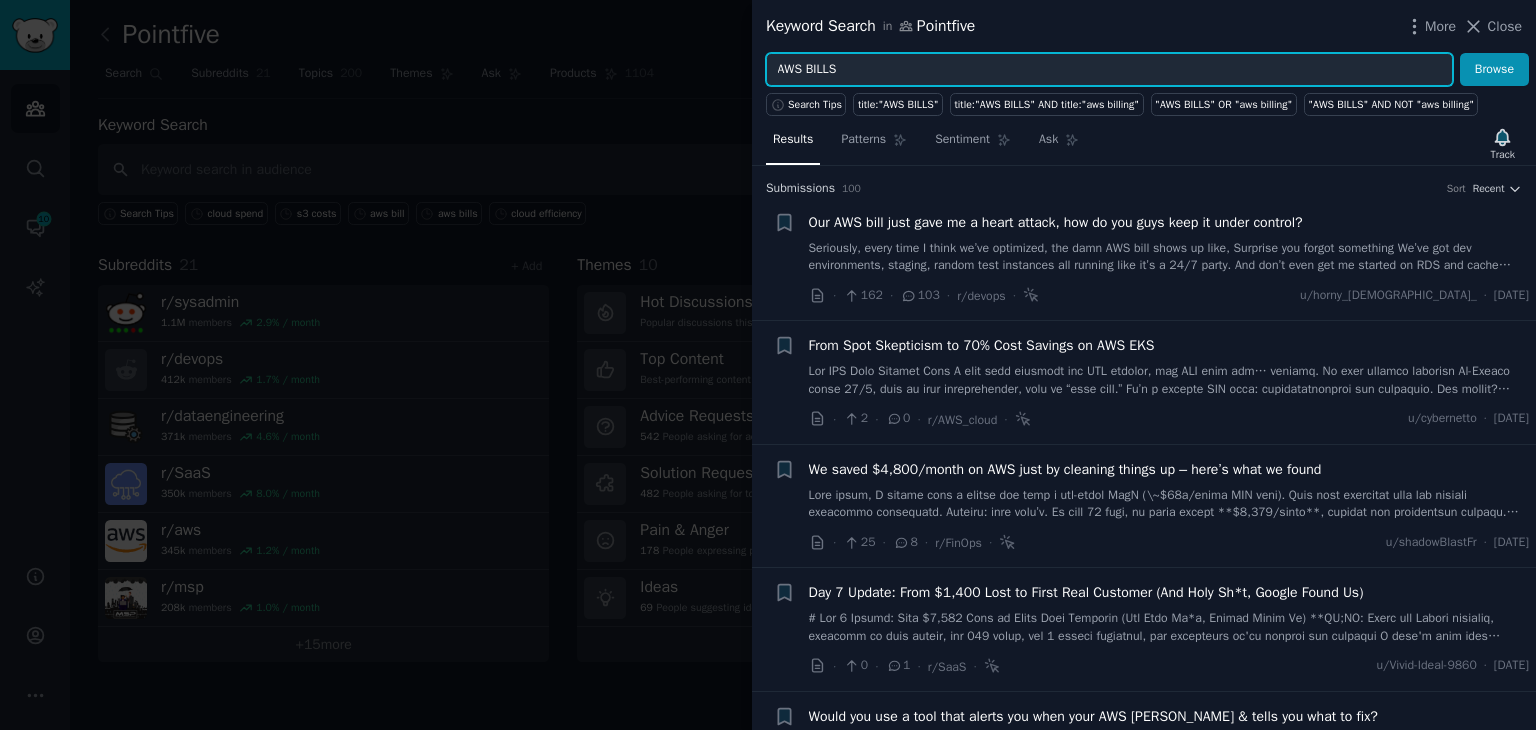 click on "AWS BILLS" at bounding box center (1109, 70) 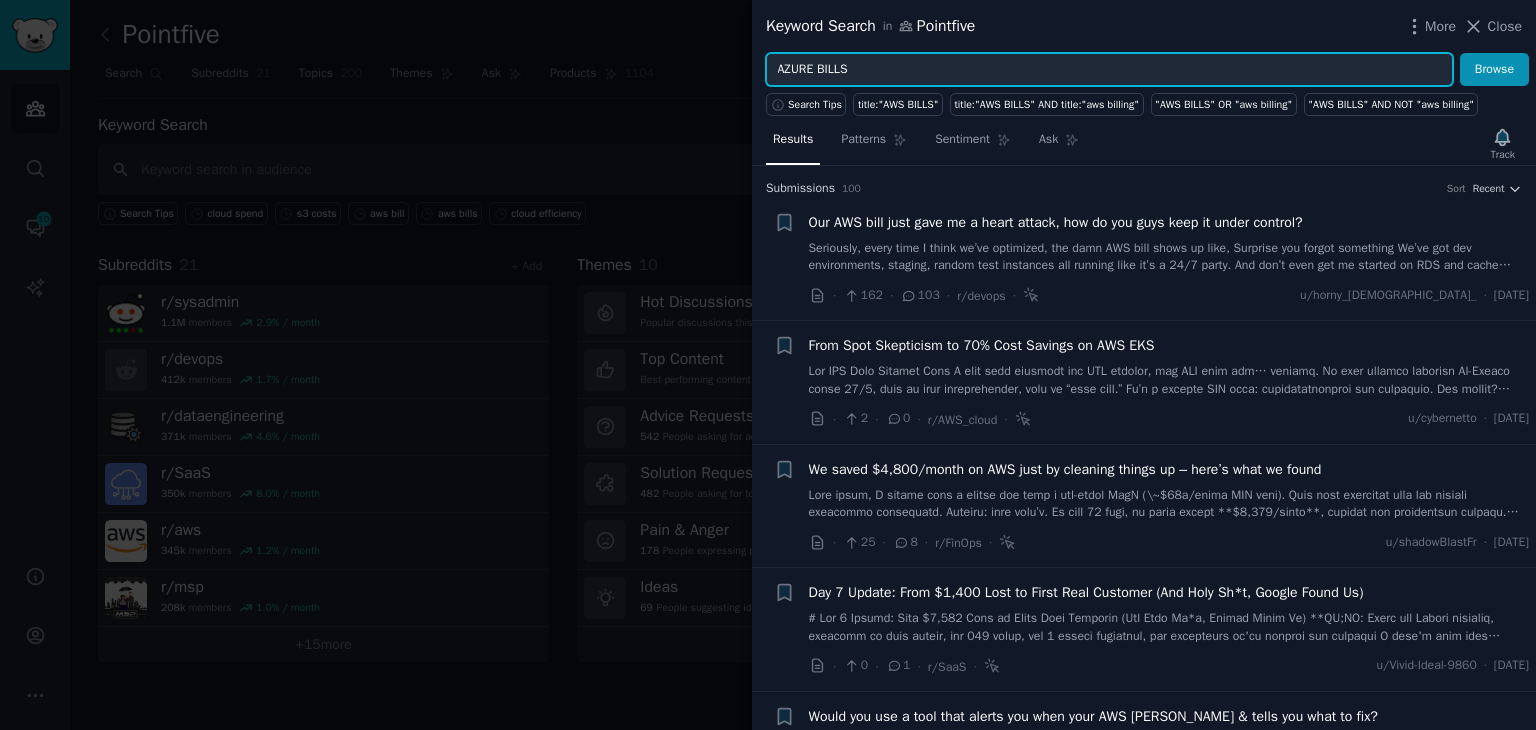 click on "Browse" at bounding box center [1494, 70] 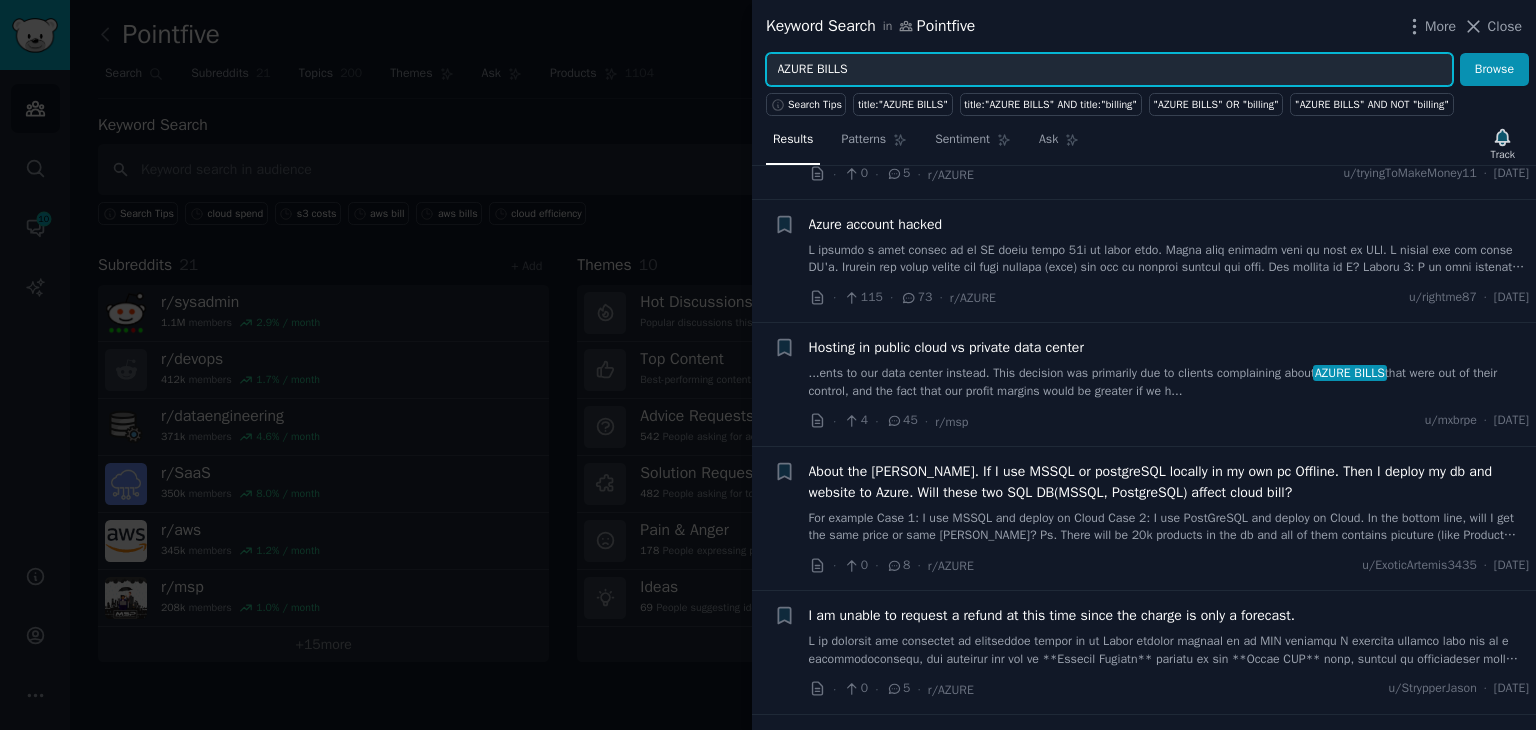 scroll, scrollTop: 300, scrollLeft: 0, axis: vertical 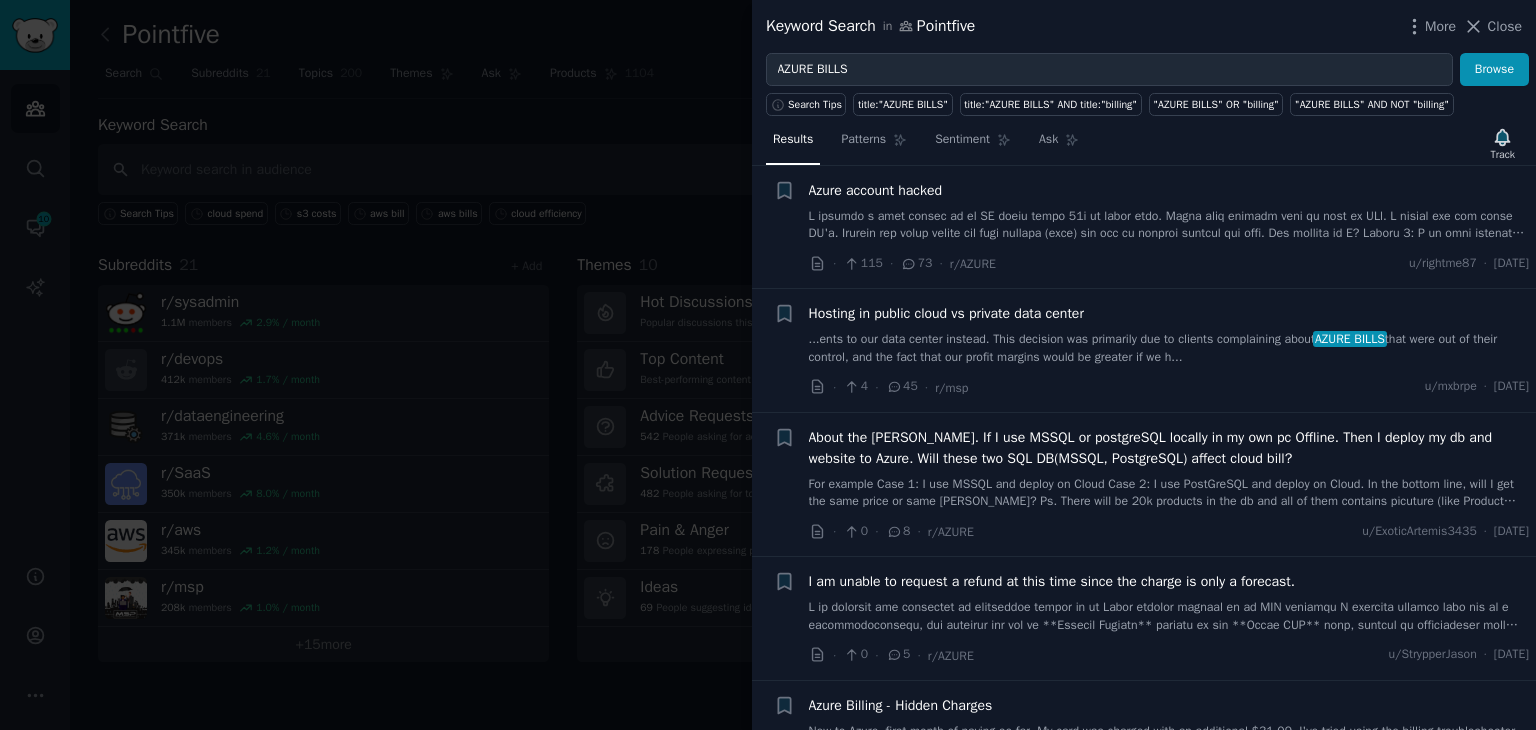 click on "...ents to our data center instead. This decision was primarily due to clients complaining about  AZURE BILLS  that were out of their control, and the fact that our profit margins would be greater if we h..." at bounding box center (1169, 348) 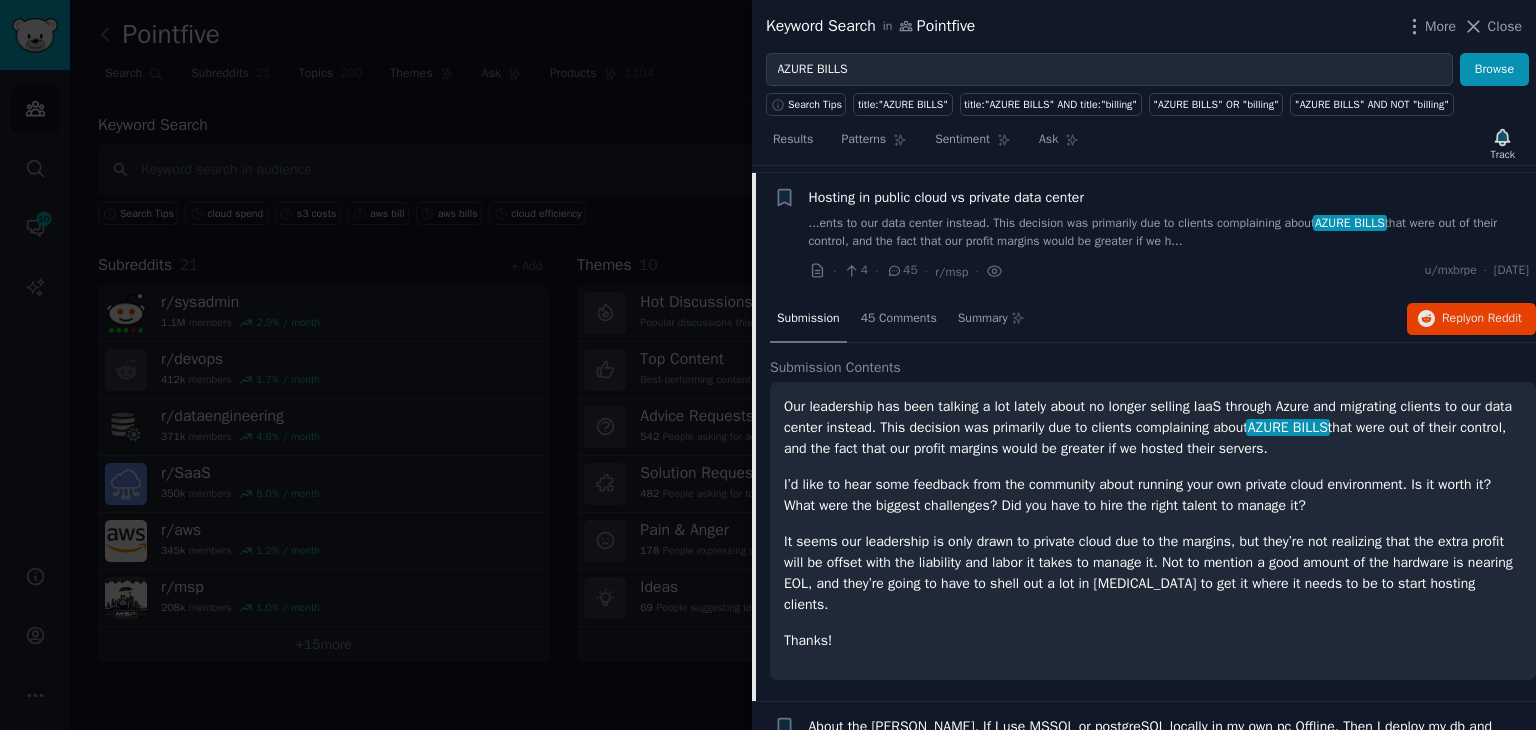 scroll, scrollTop: 422, scrollLeft: 0, axis: vertical 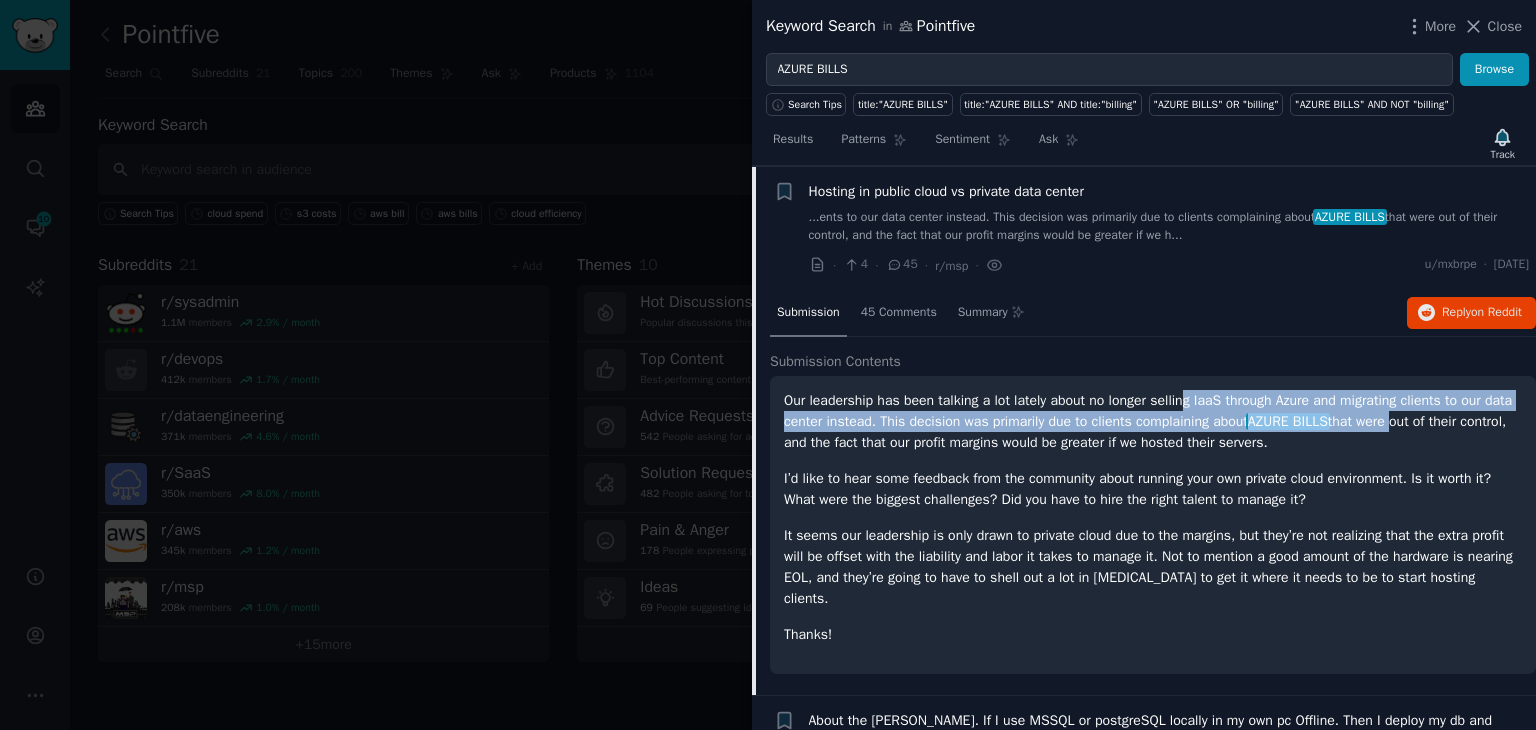 drag, startPoint x: 1184, startPoint y: 396, endPoint x: 1422, endPoint y: 417, distance: 238.92467 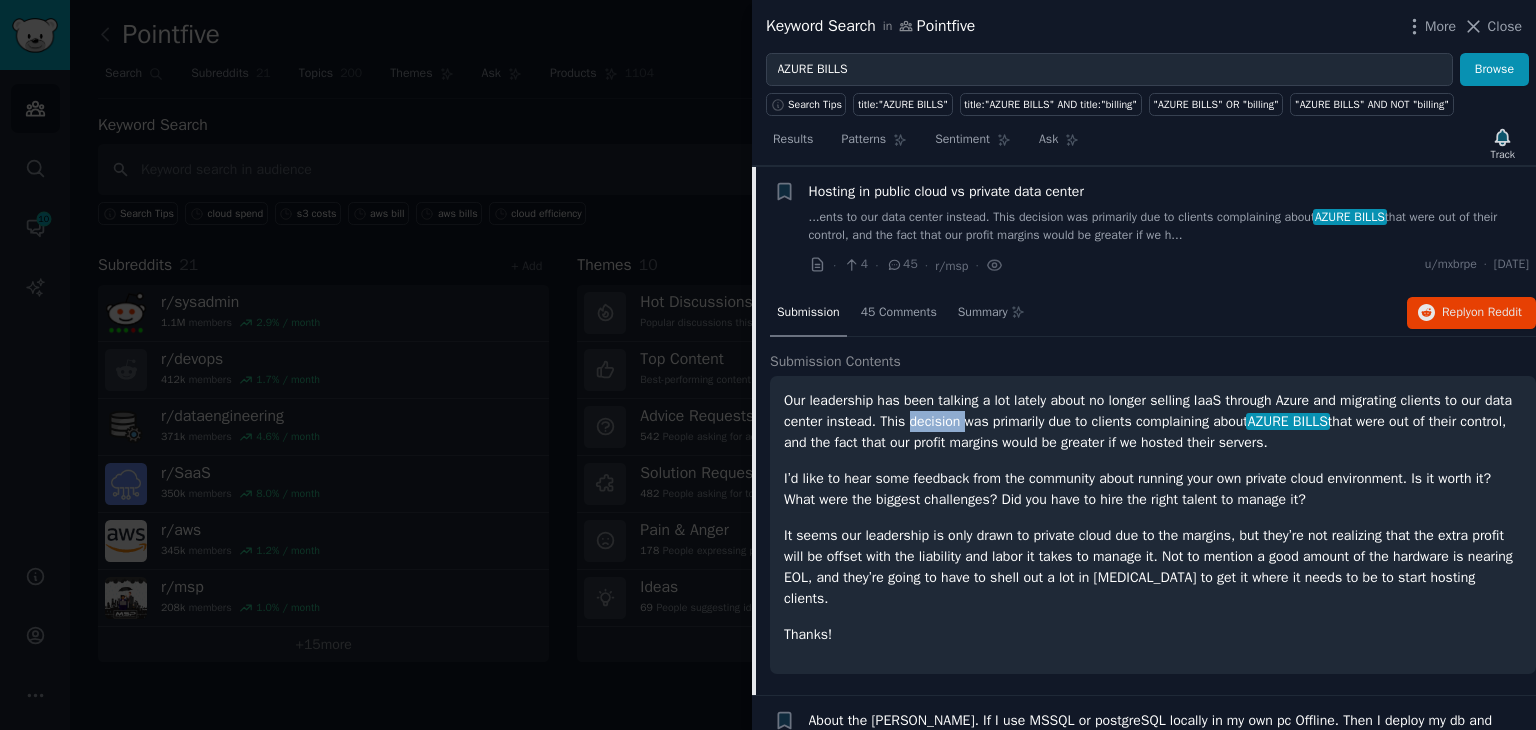 click on "Our leadership has been talking a lot lately about no longer selling IaaS through Azure and migrating clients to our data center instead. This decision was primarily due to clients complaining about  AZURE BILLS  that were out of their control, and the fact that our profit margins would be greater if we hosted their servers." at bounding box center (1153, 421) 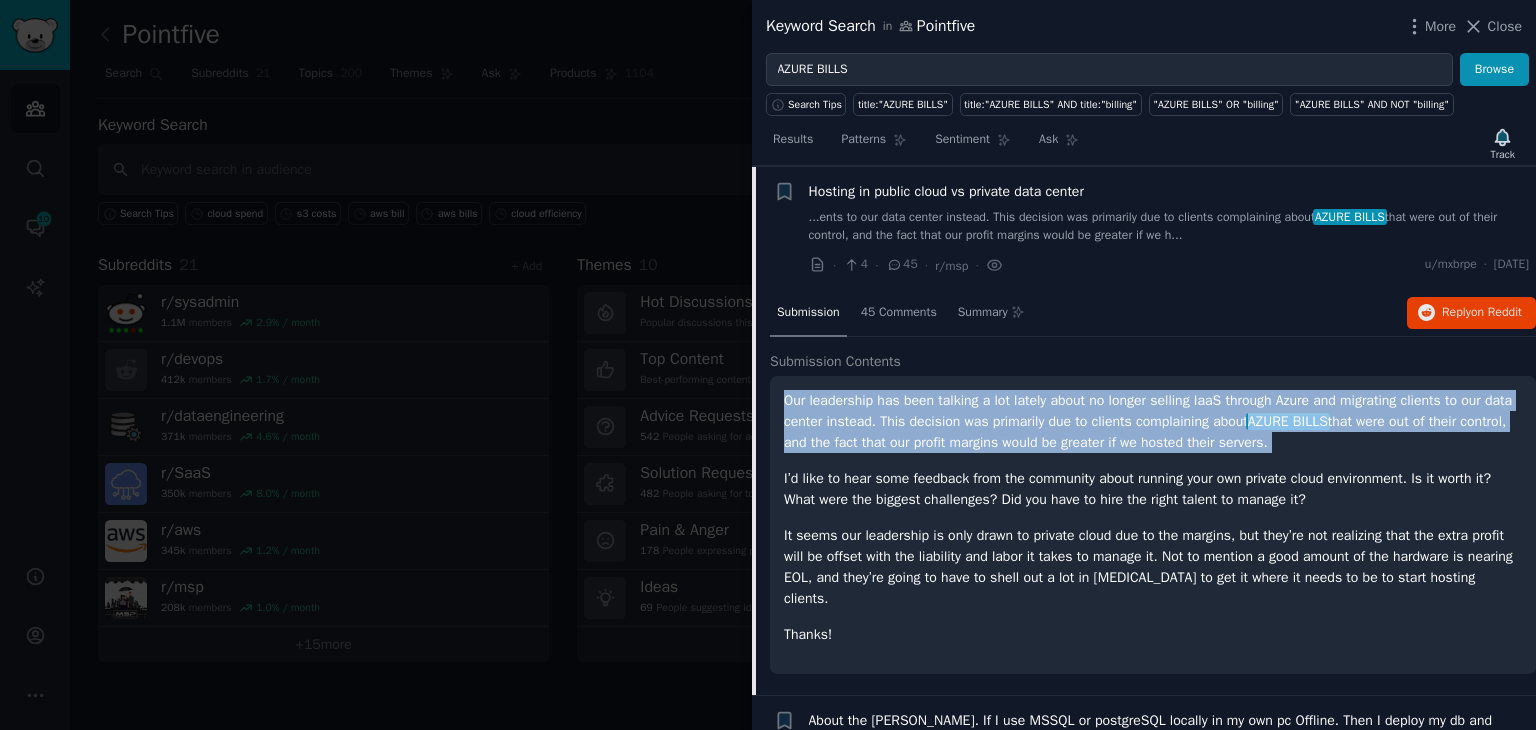 click on "Our leadership has been talking a lot lately about no longer selling IaaS through Azure and migrating clients to our data center instead. This decision was primarily due to clients complaining about  AZURE BILLS  that were out of their control, and the fact that our profit margins would be greater if we hosted their servers." at bounding box center [1153, 421] 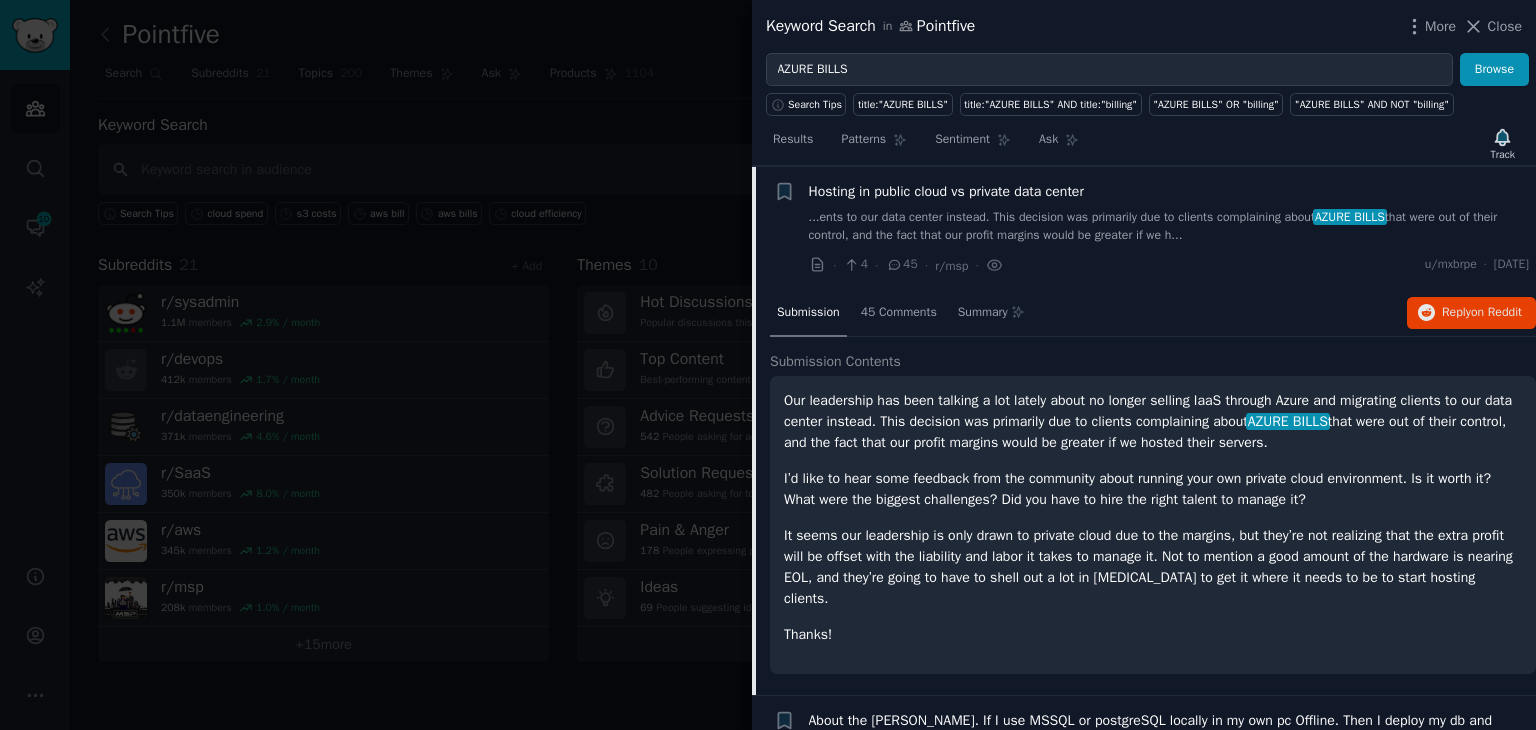 click on "I’d like to hear some feedback from the community about running your own private cloud environment. Is it worth it? What were the biggest challenges? Did you have to hire the right talent to manage it?" at bounding box center [1153, 489] 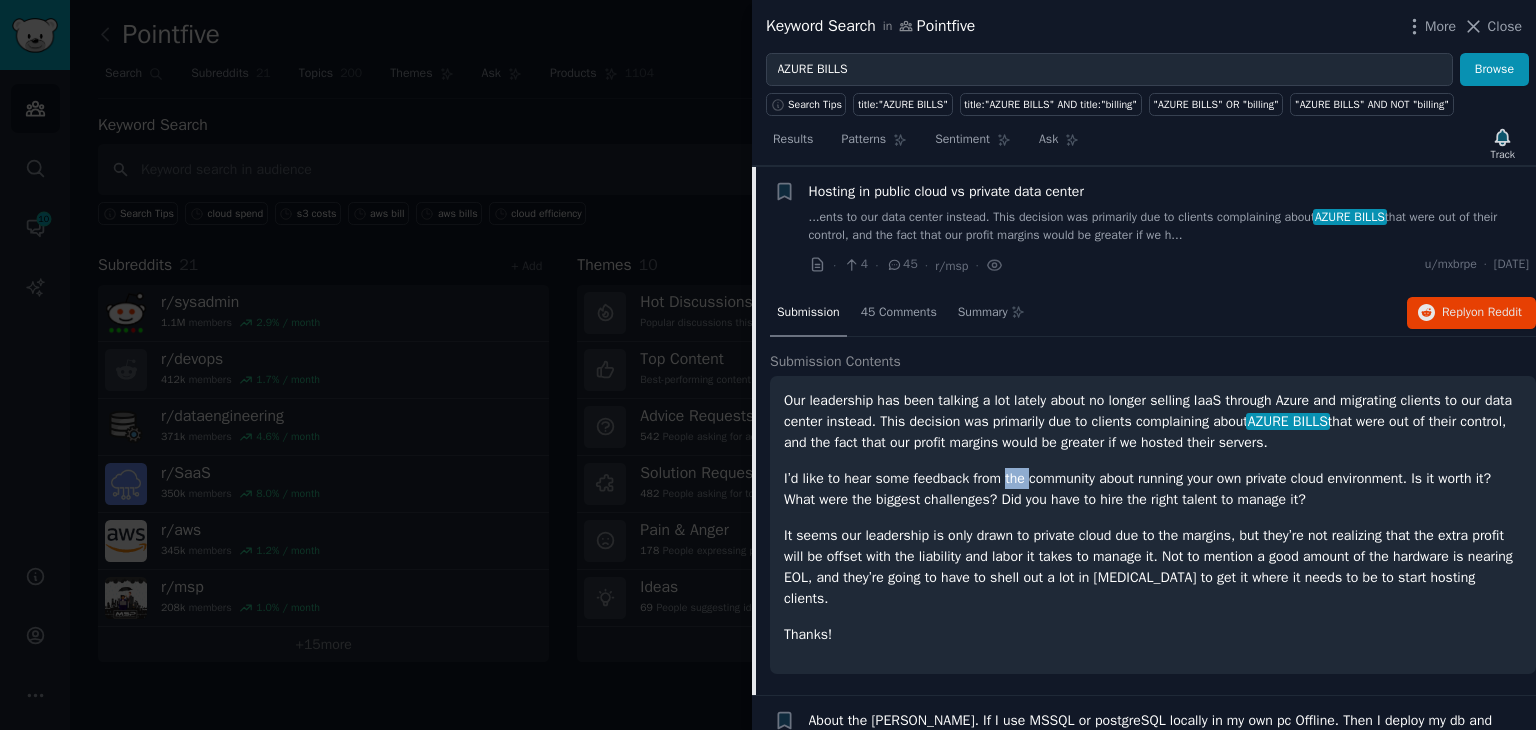 click on "I’d like to hear some feedback from the community about running your own private cloud environment. Is it worth it? What were the biggest challenges? Did you have to hire the right talent to manage it?" at bounding box center [1153, 489] 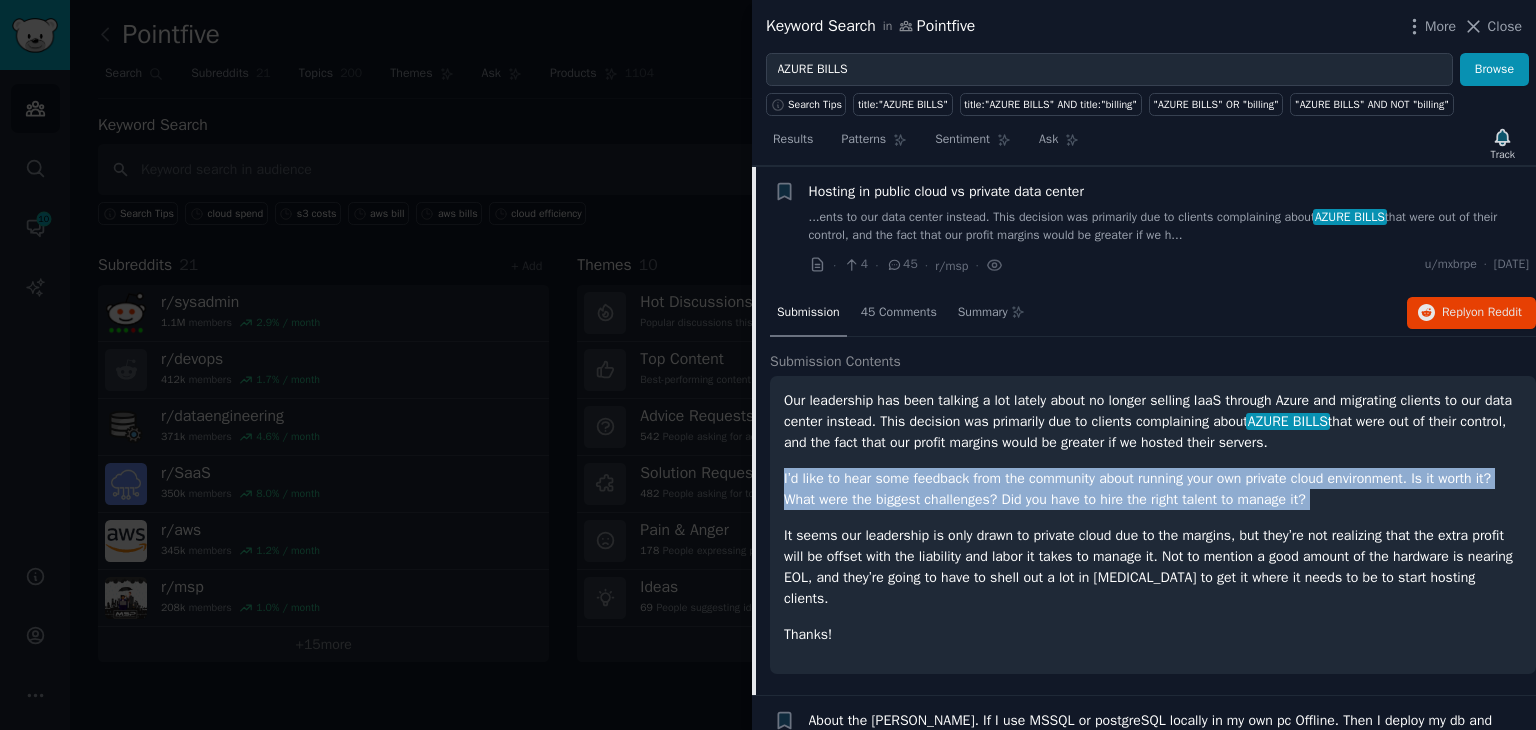 click on "I’d like to hear some feedback from the community about running your own private cloud environment. Is it worth it? What were the biggest challenges? Did you have to hire the right talent to manage it?" at bounding box center (1153, 489) 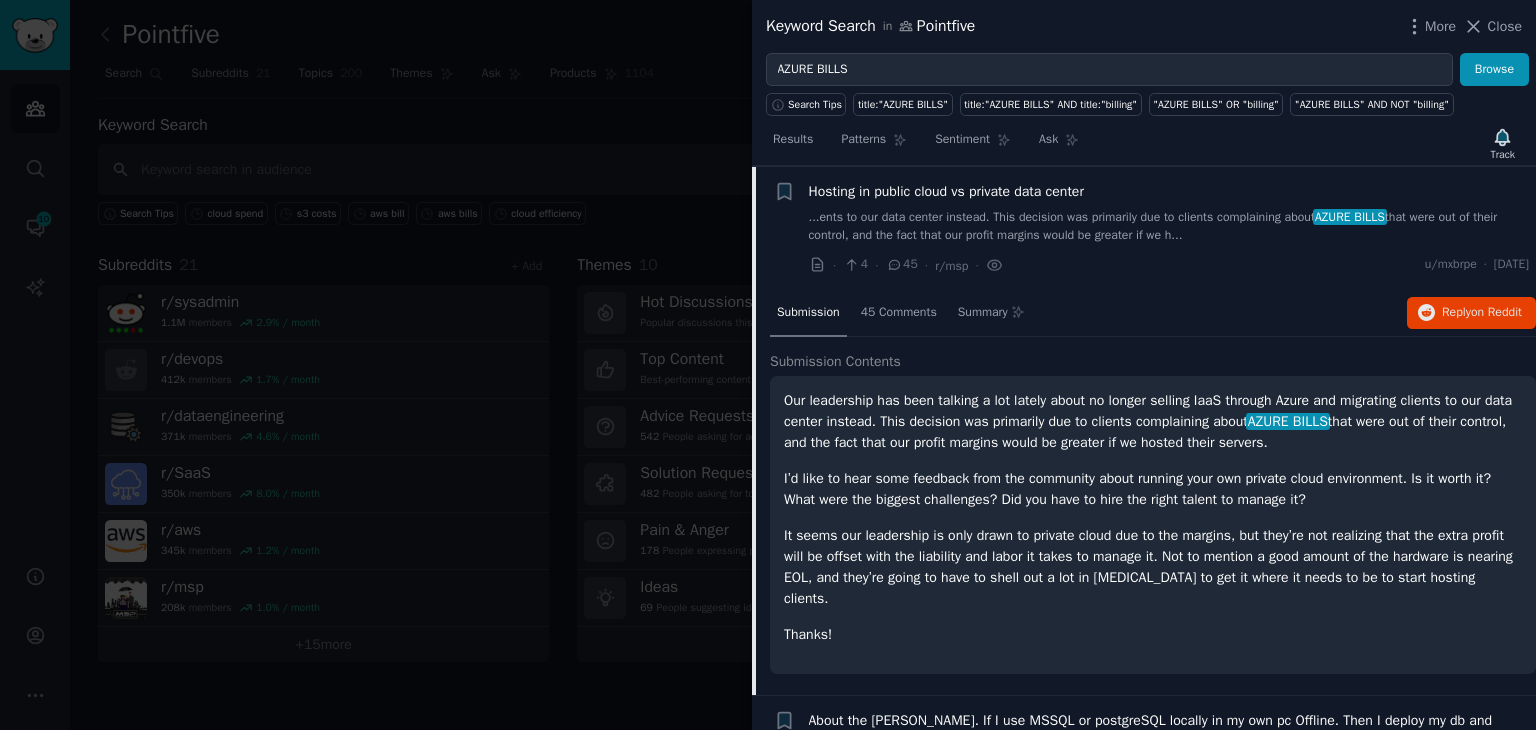 click on "It seems our leadership is only drawn to private cloud due to the margins, but they’re not realizing that the extra profit will be offset with the liability and labor it takes to manage it. Not to mention a good amount of the hardware is nearing EOL, and they’re going to have to shell out a lot in [MEDICAL_DATA] to get it where it needs to be to start hosting clients." at bounding box center (1153, 567) 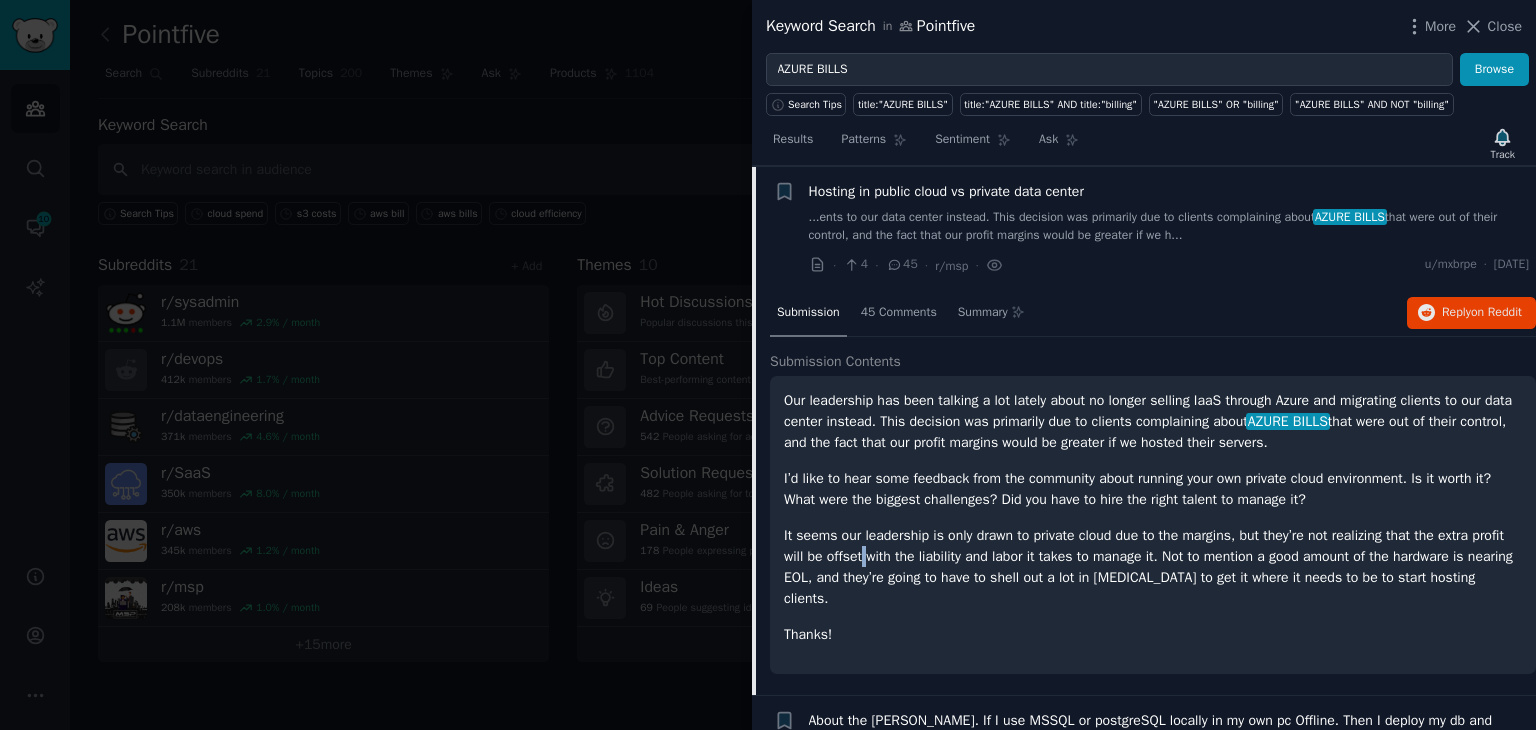 click on "It seems our leadership is only drawn to private cloud due to the margins, but they’re not realizing that the extra profit will be offset with the liability and labor it takes to manage it. Not to mention a good amount of the hardware is nearing EOL, and they’re going to have to shell out a lot in [MEDICAL_DATA] to get it where it needs to be to start hosting clients." at bounding box center (1153, 567) 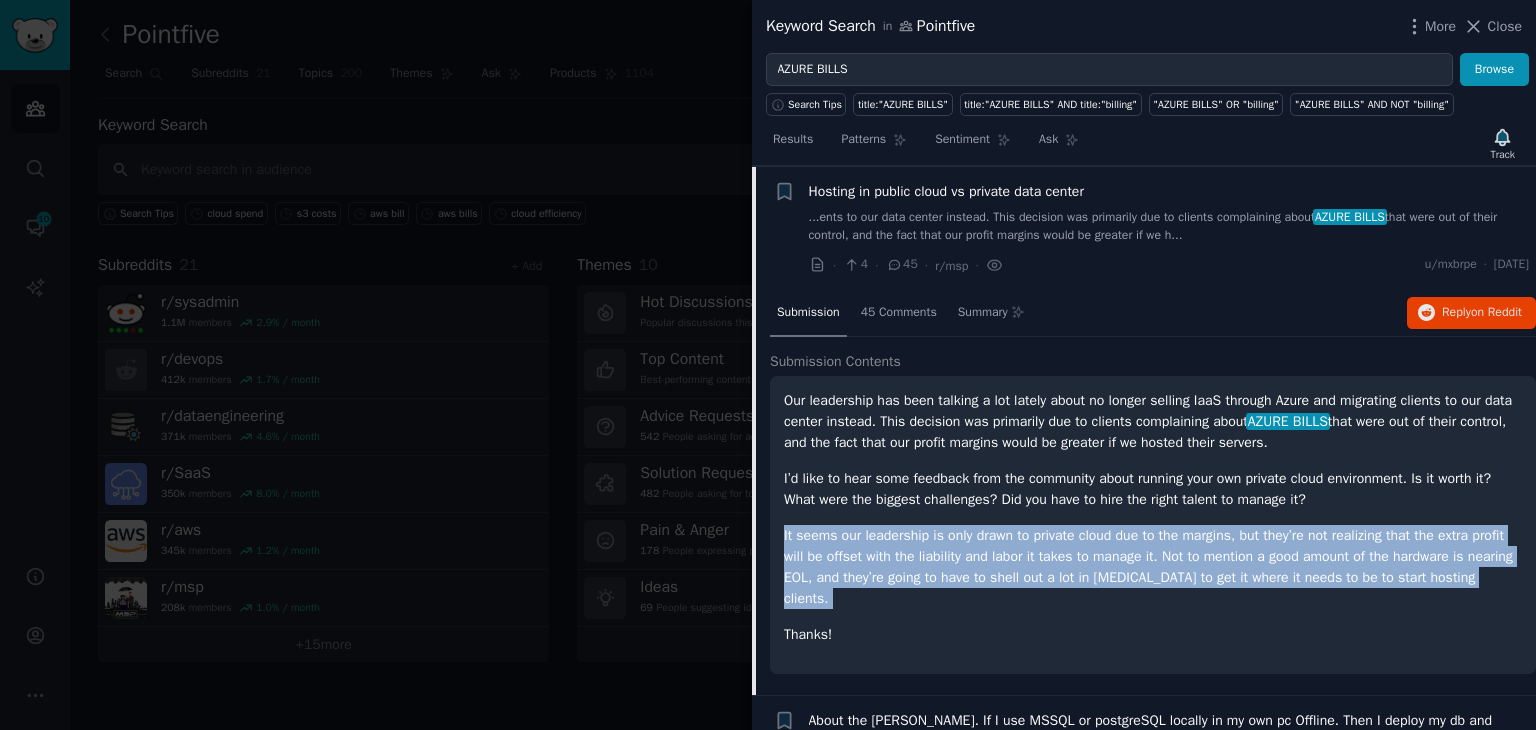 click on "It seems our leadership is only drawn to private cloud due to the margins, but they’re not realizing that the extra profit will be offset with the liability and labor it takes to manage it. Not to mention a good amount of the hardware is nearing EOL, and they’re going to have to shell out a lot in [MEDICAL_DATA] to get it where it needs to be to start hosting clients." at bounding box center (1153, 567) 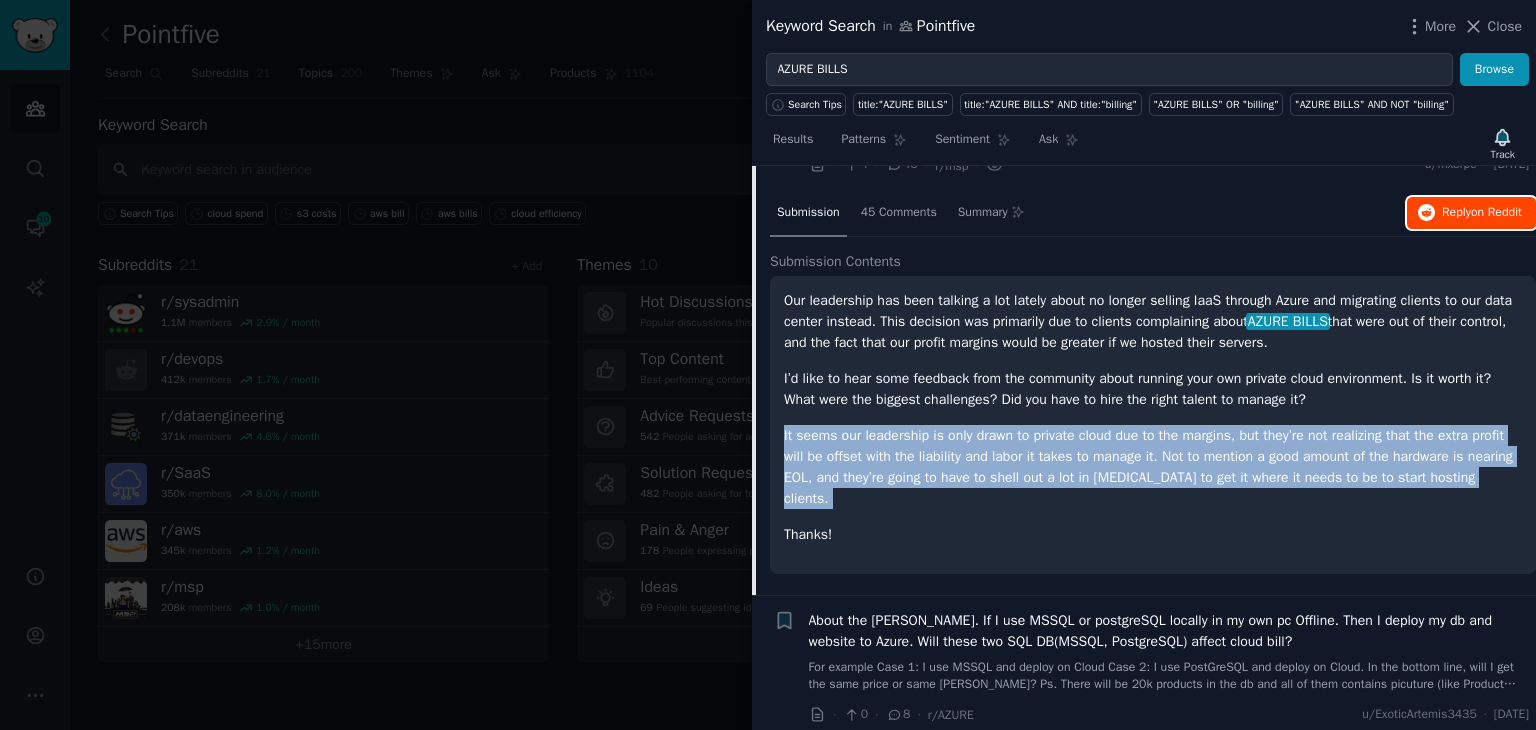 click on "Reply  on Reddit" at bounding box center [1482, 213] 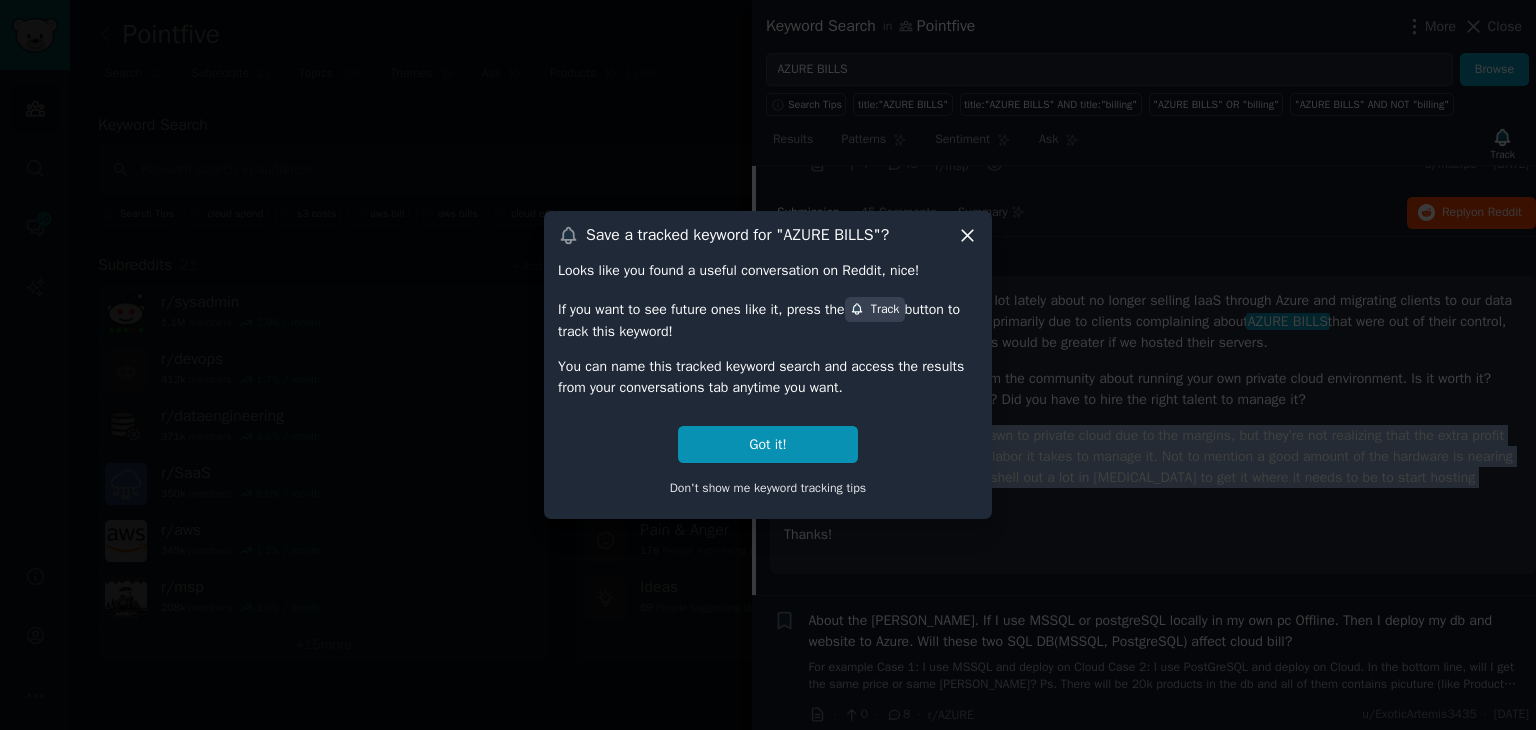 click 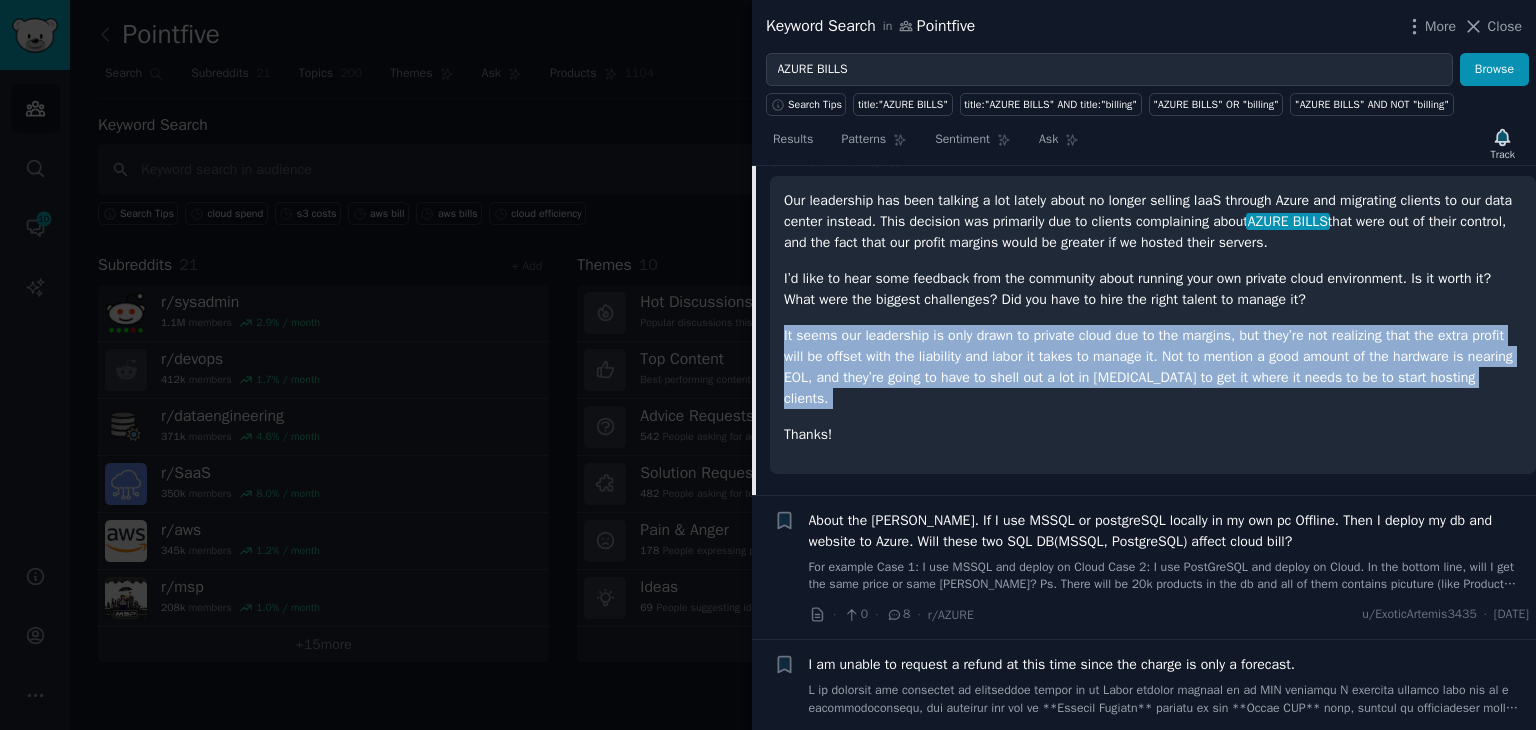 scroll, scrollTop: 0, scrollLeft: 0, axis: both 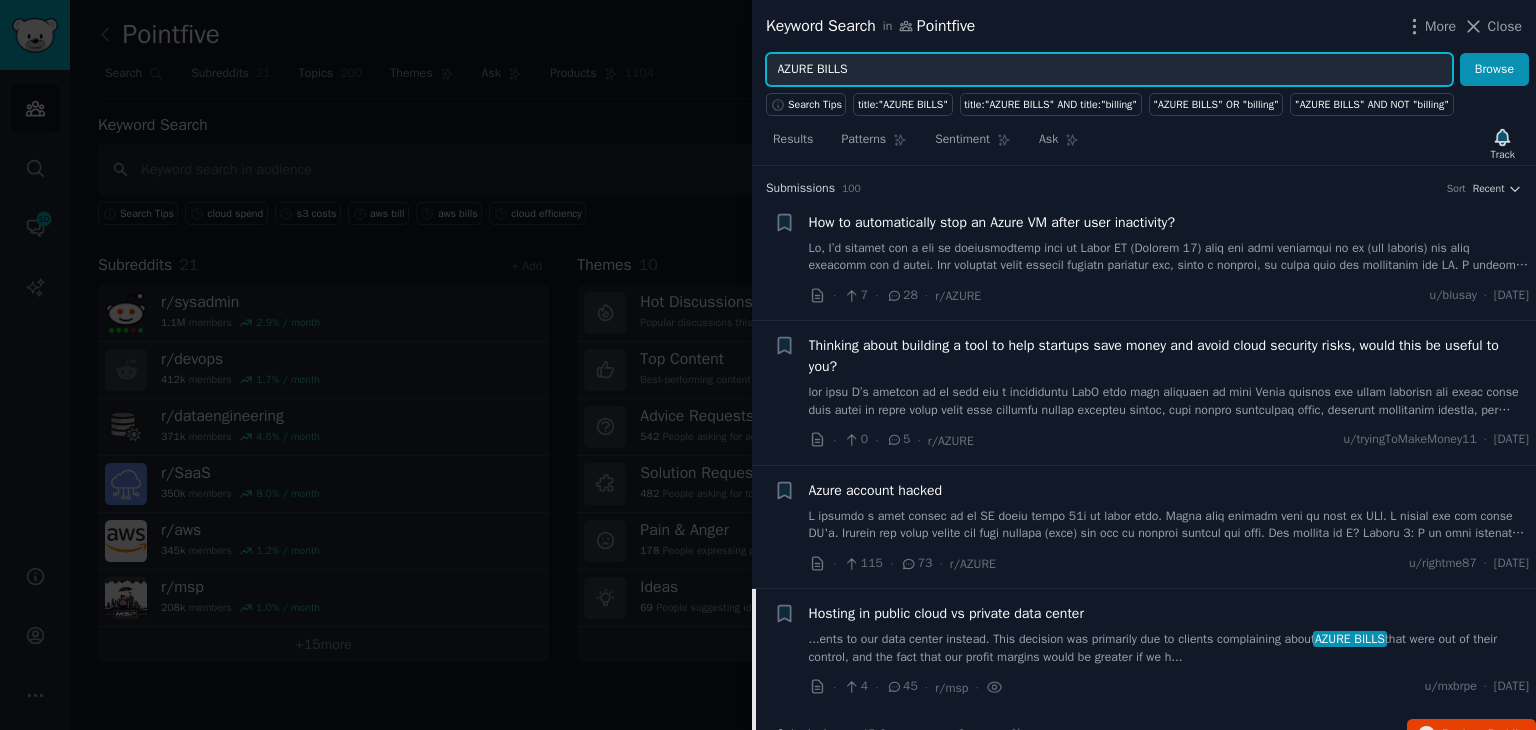 click on "AZURE BILLS" at bounding box center [1109, 70] 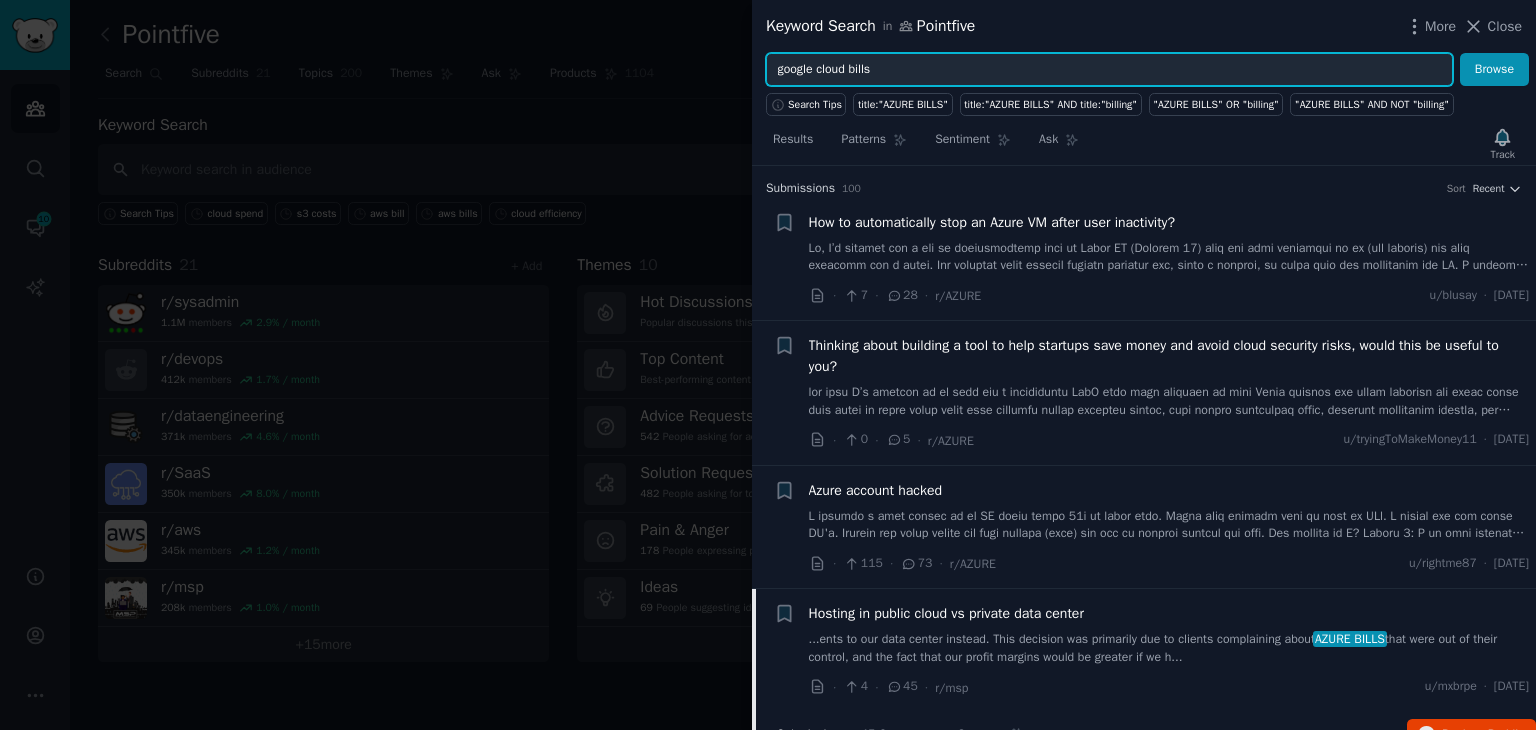 type on "google cloud bills" 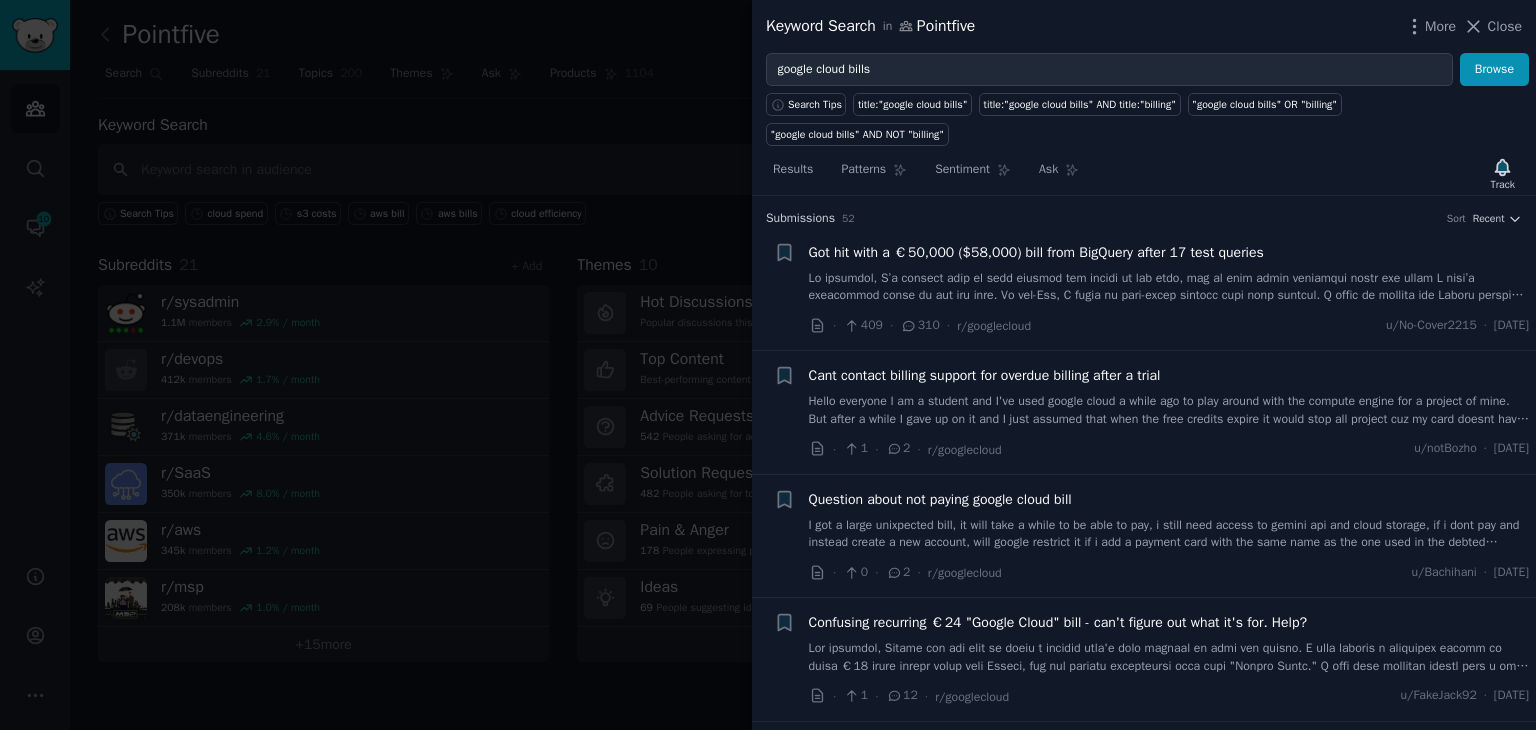 click at bounding box center [1169, 287] 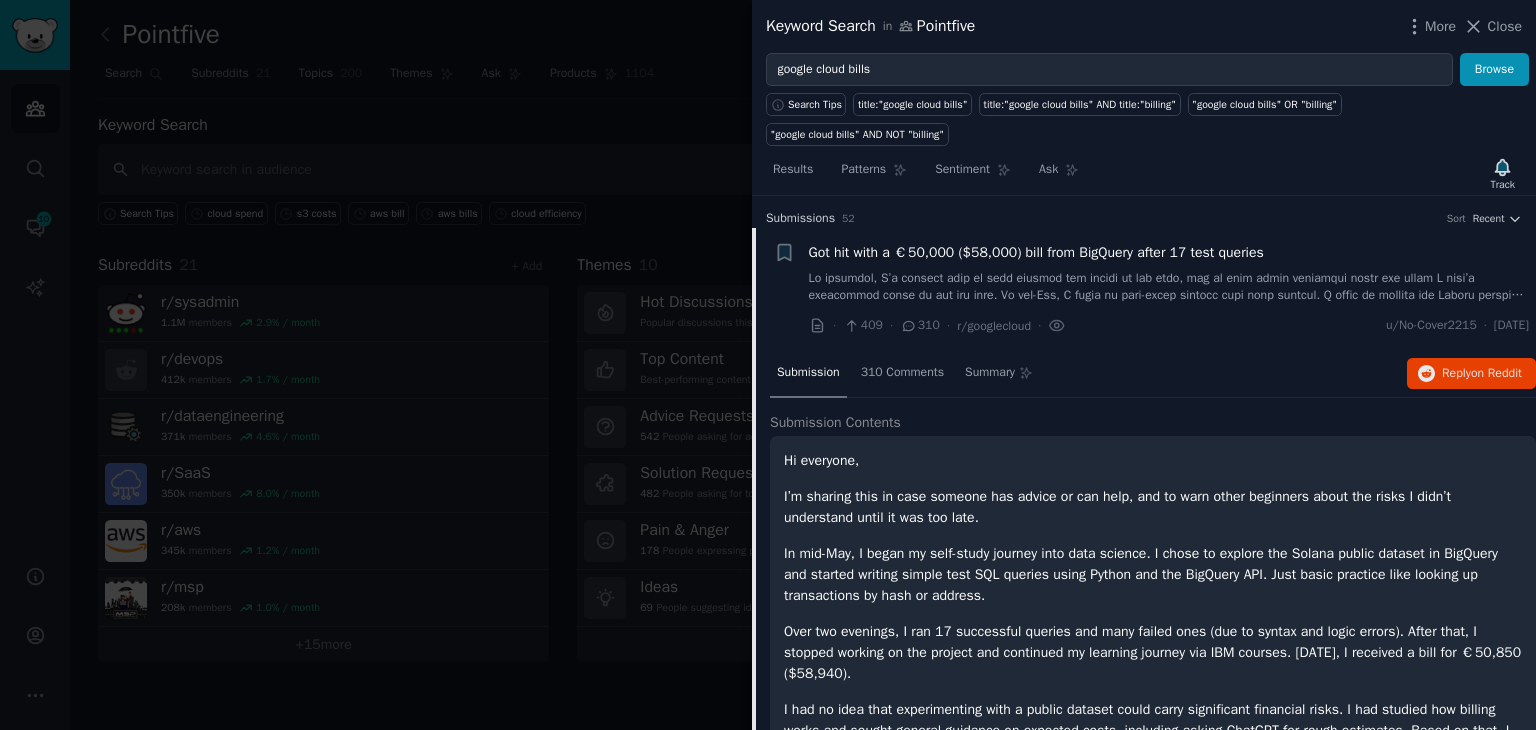 scroll, scrollTop: 31, scrollLeft: 0, axis: vertical 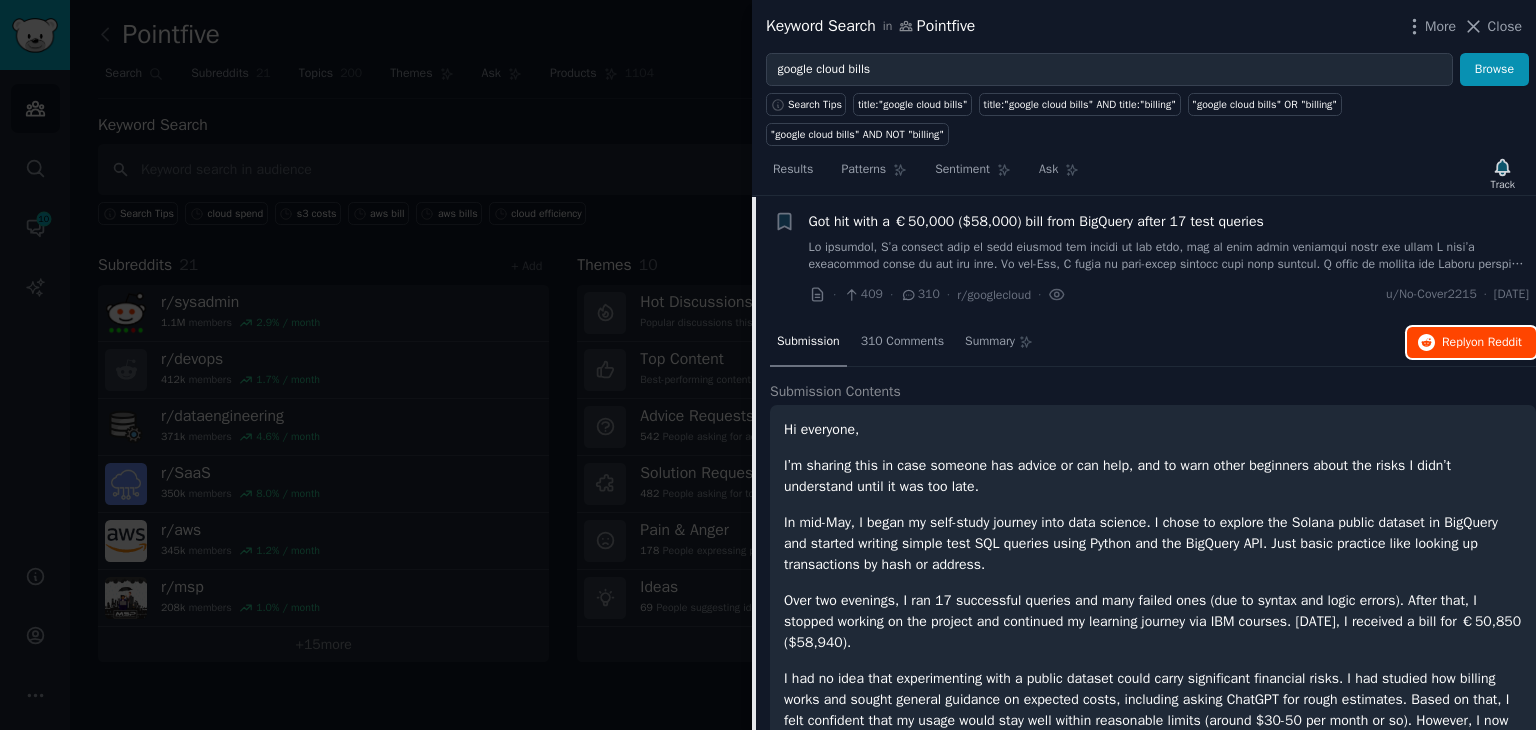 click on "on Reddit" at bounding box center [1496, 342] 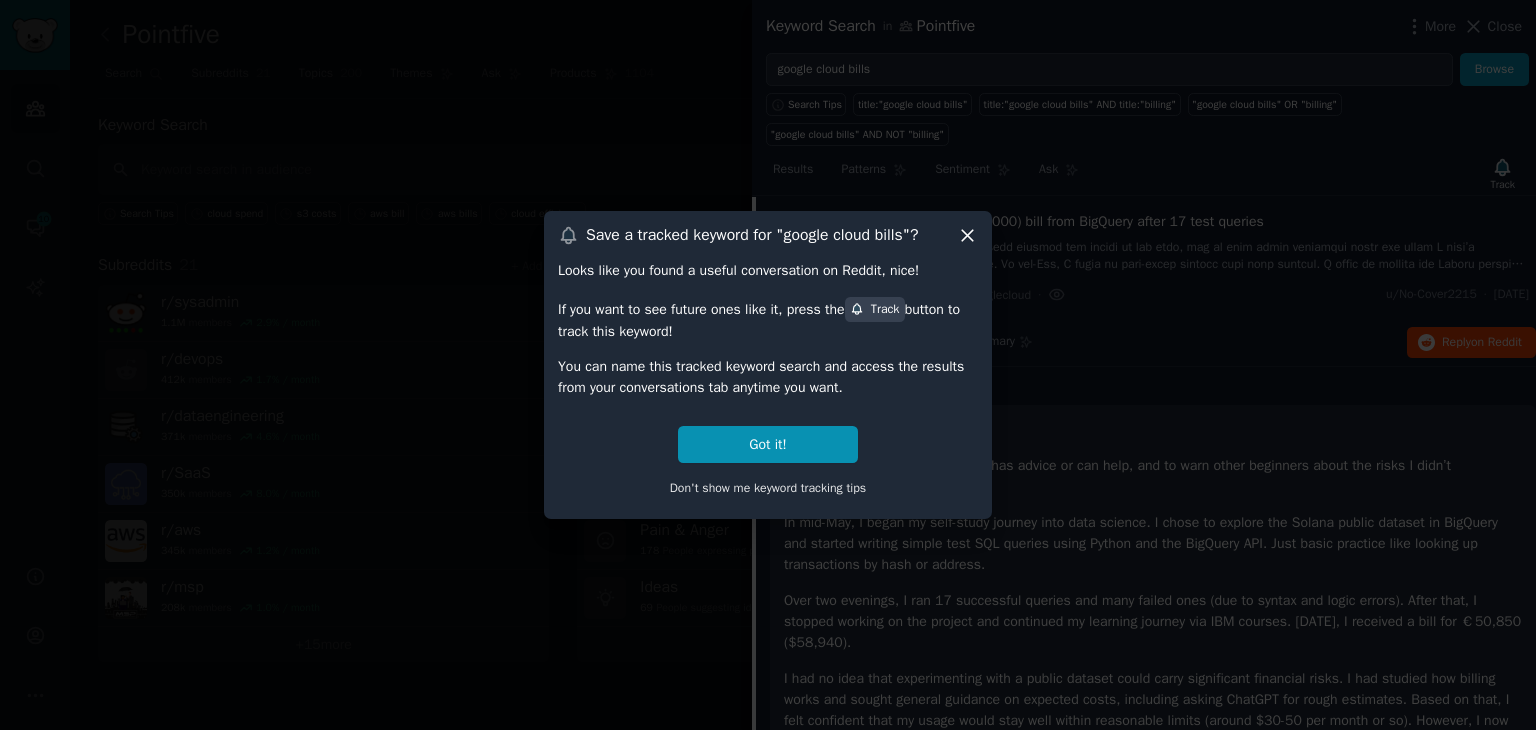 click on "Save a tracked keyword for " google cloud bills "?" at bounding box center (768, 235) 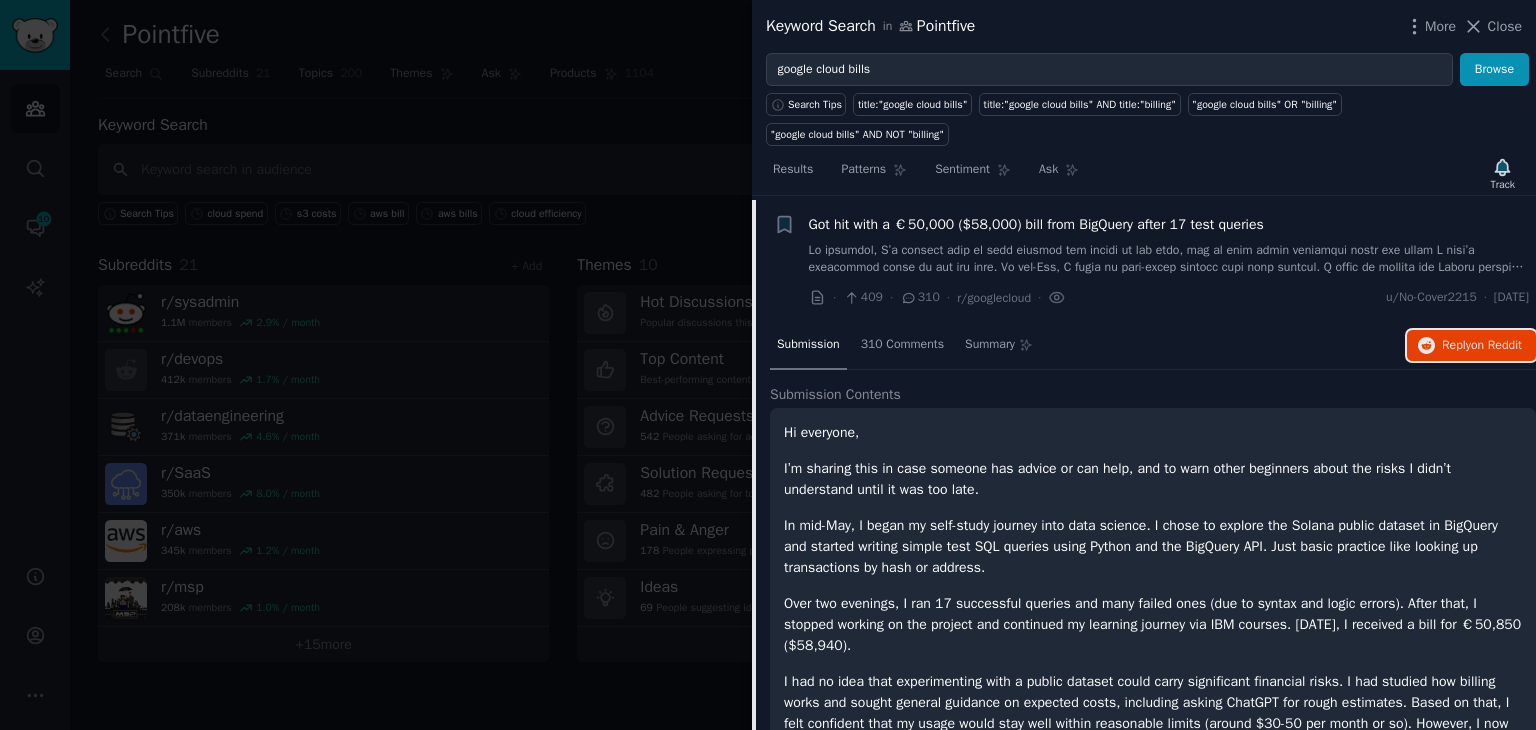 scroll, scrollTop: 0, scrollLeft: 0, axis: both 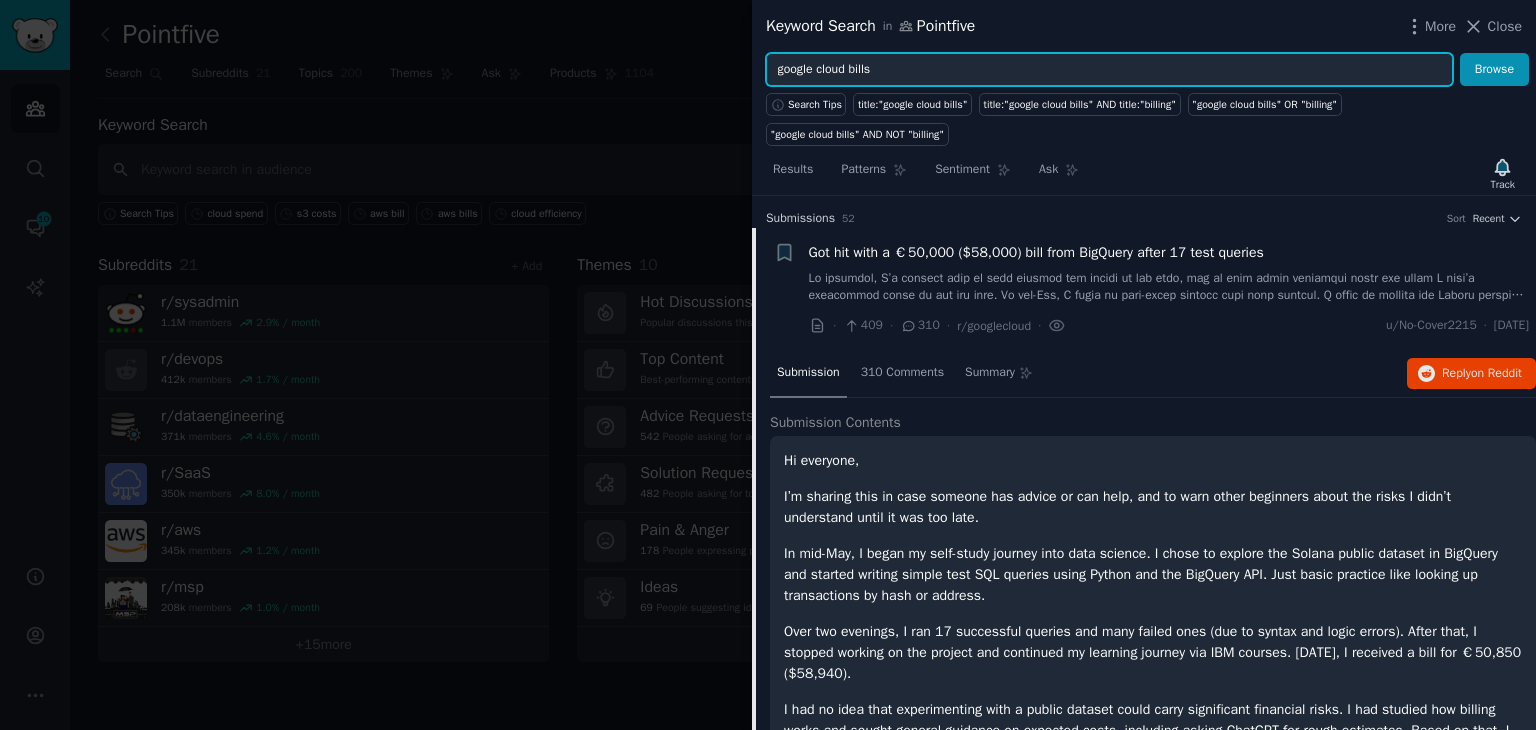 click on "google cloud bills" at bounding box center (1109, 70) 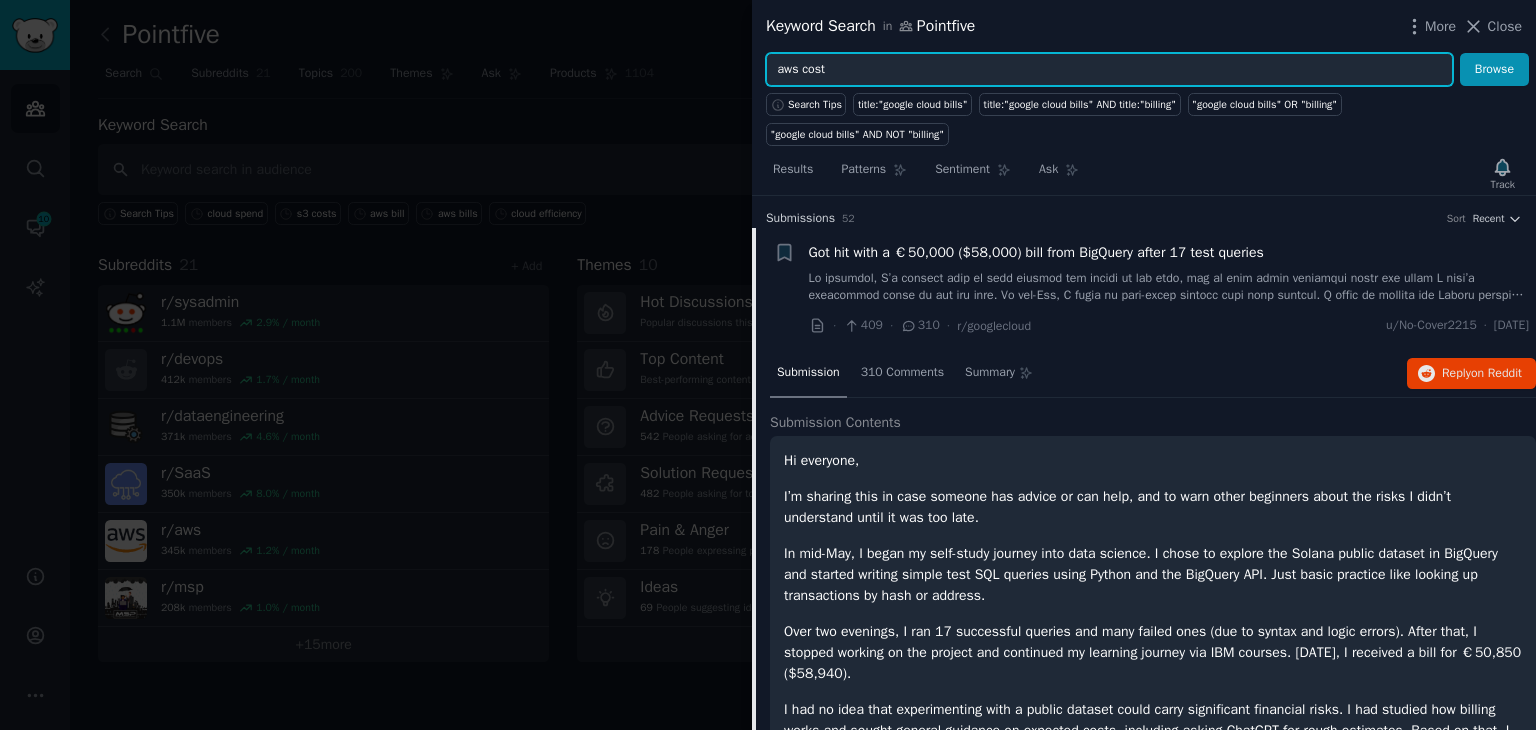 type on "aws cost" 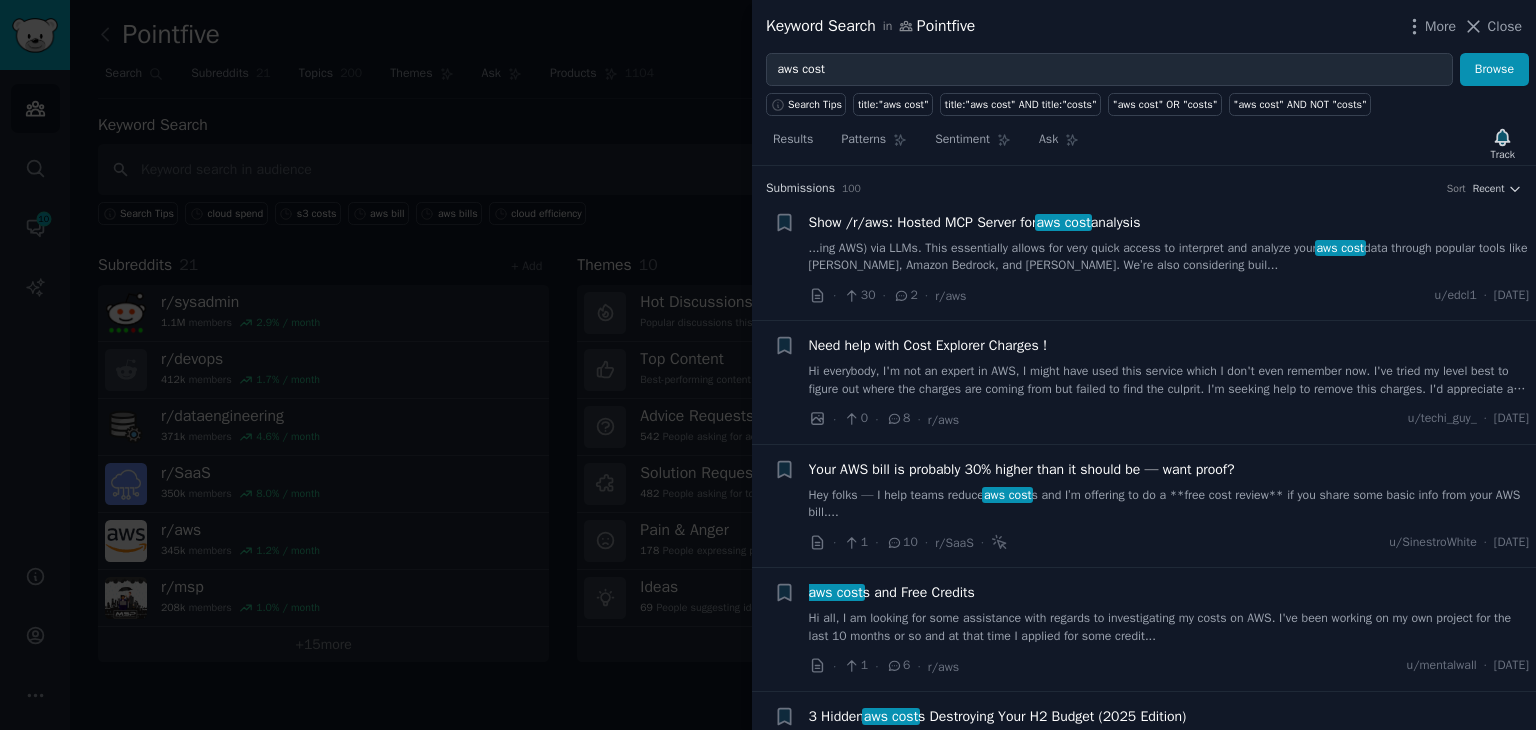 click on "Show /r/aws: Hosted MCP Server for  aws cost  analysis" at bounding box center (975, 222) 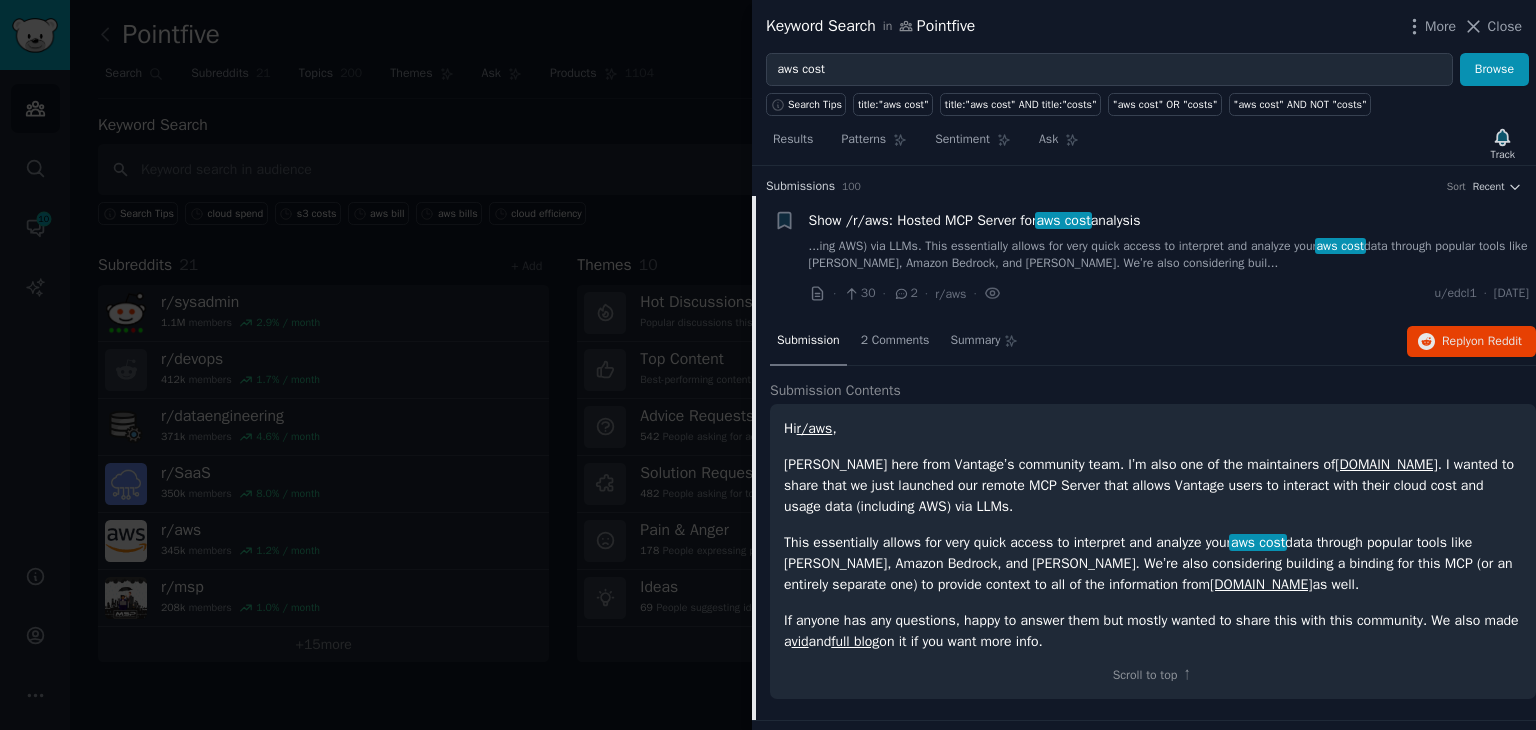 scroll, scrollTop: 0, scrollLeft: 0, axis: both 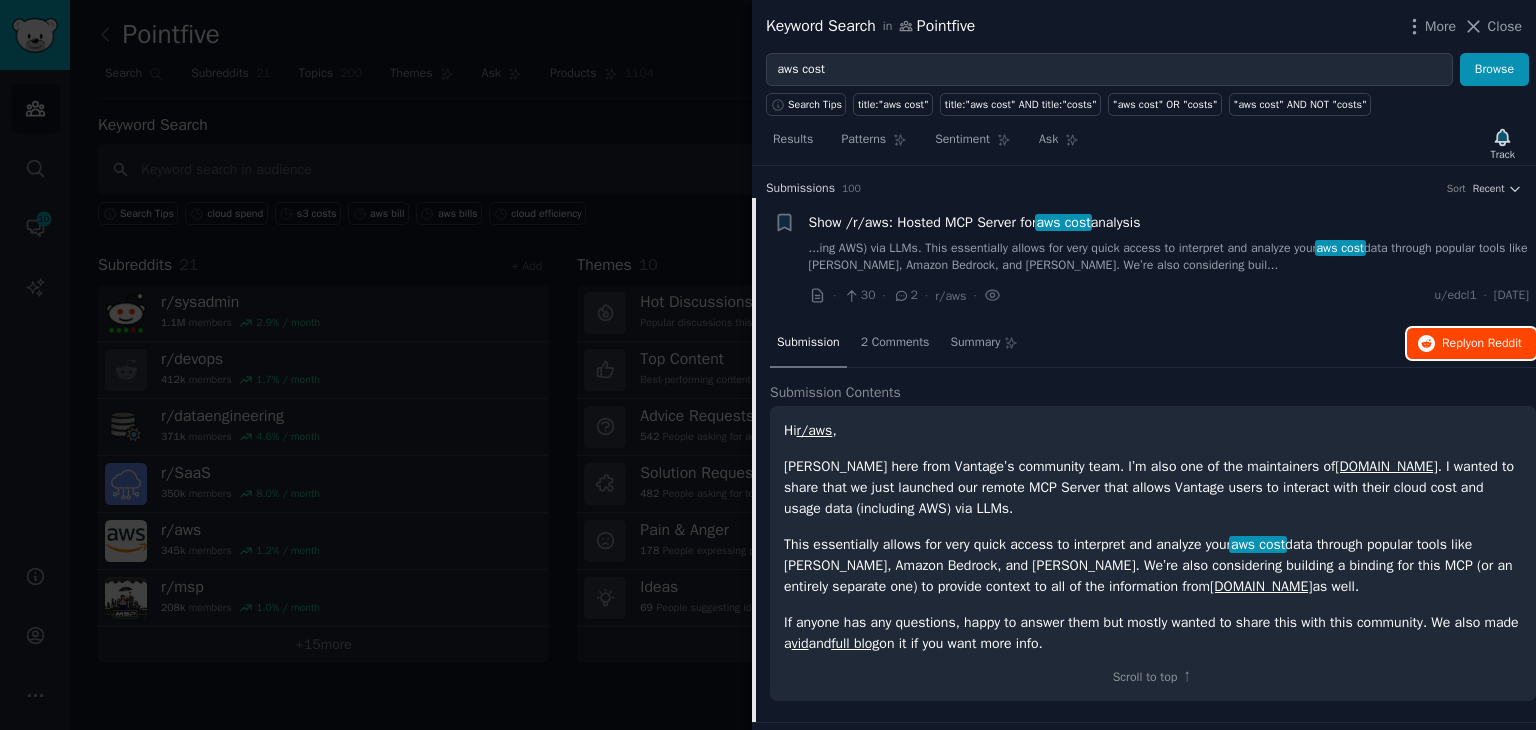 click on "on Reddit" at bounding box center [1496, 343] 